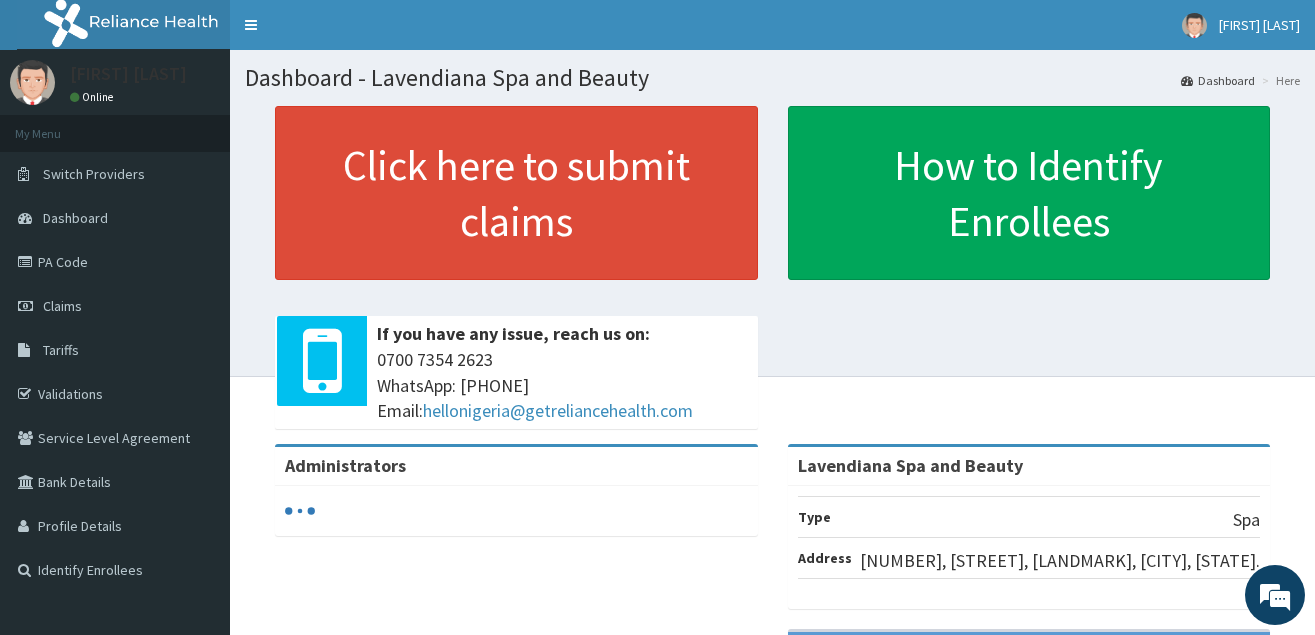 click on "PA Code" at bounding box center (115, 262) 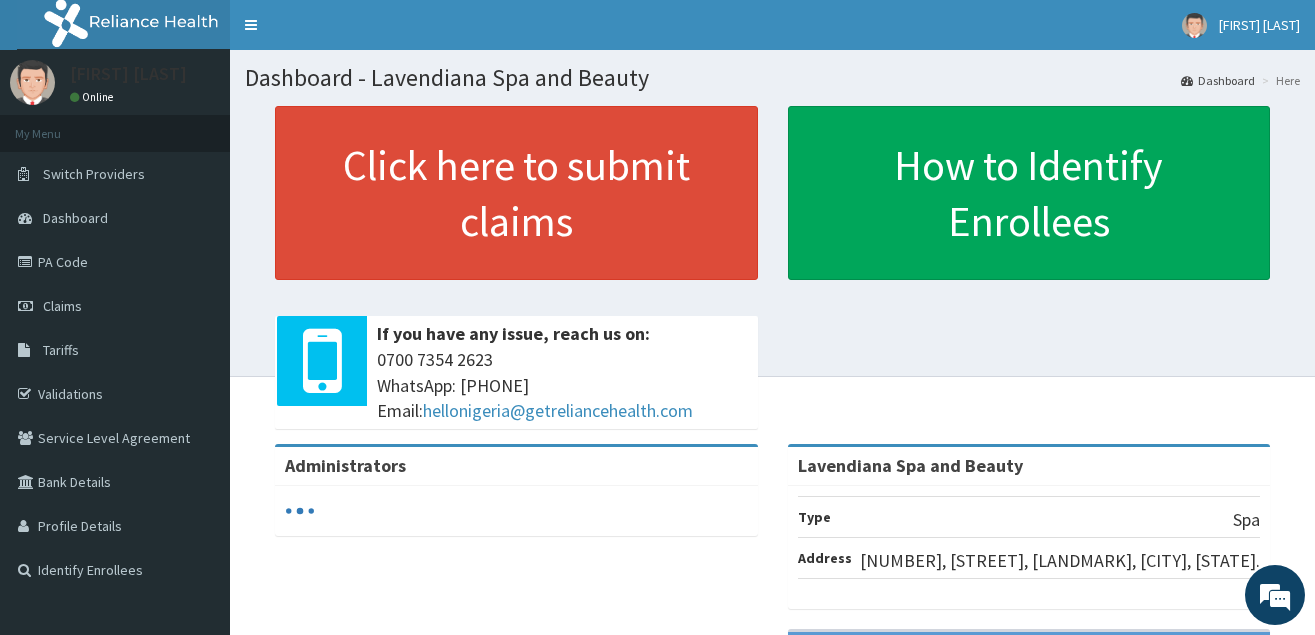 scroll, scrollTop: 0, scrollLeft: 0, axis: both 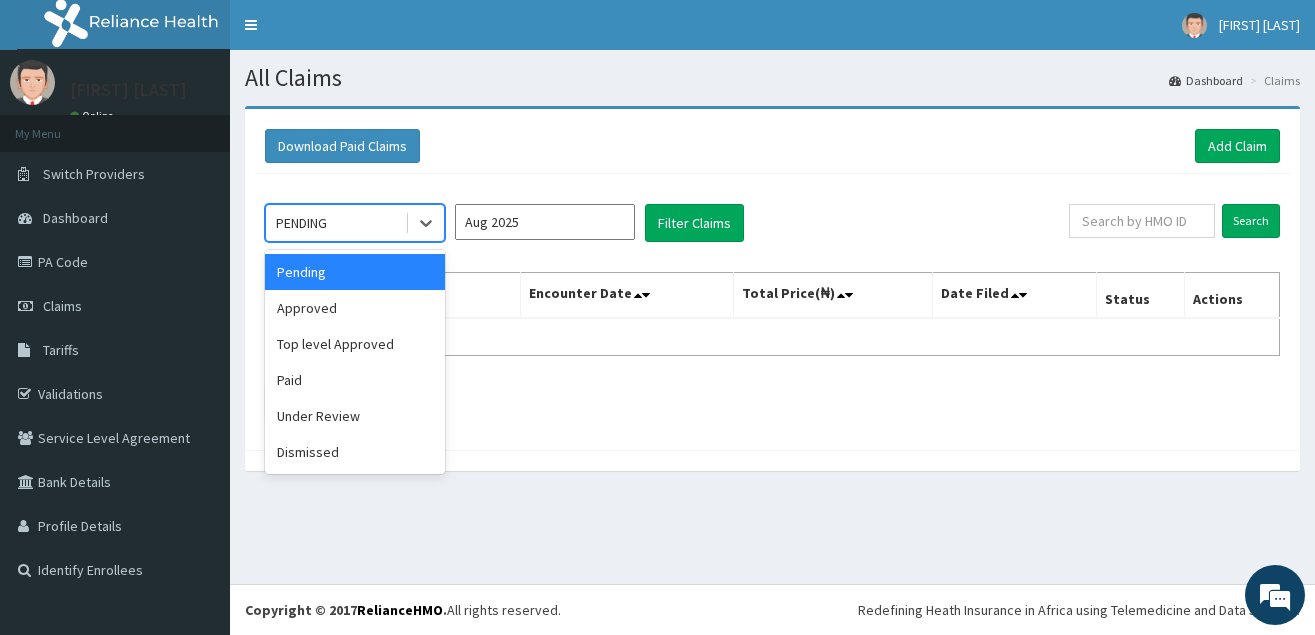 click on "PENDING" at bounding box center [335, 223] 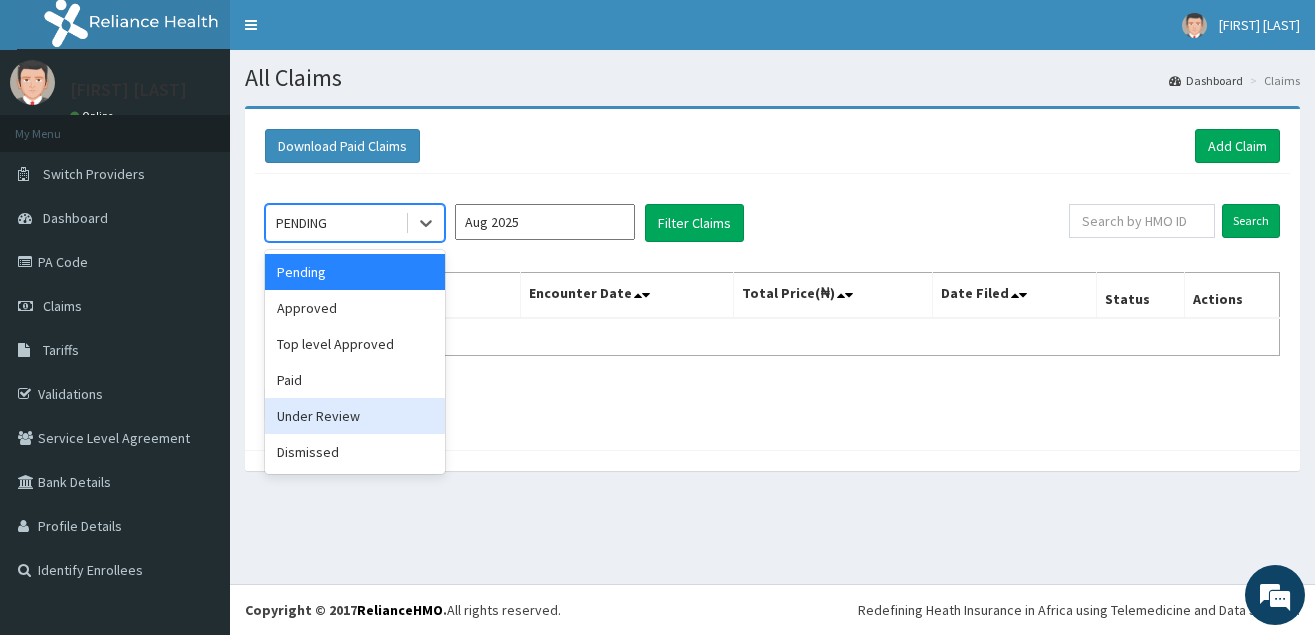 click on "Under Review" at bounding box center (355, 416) 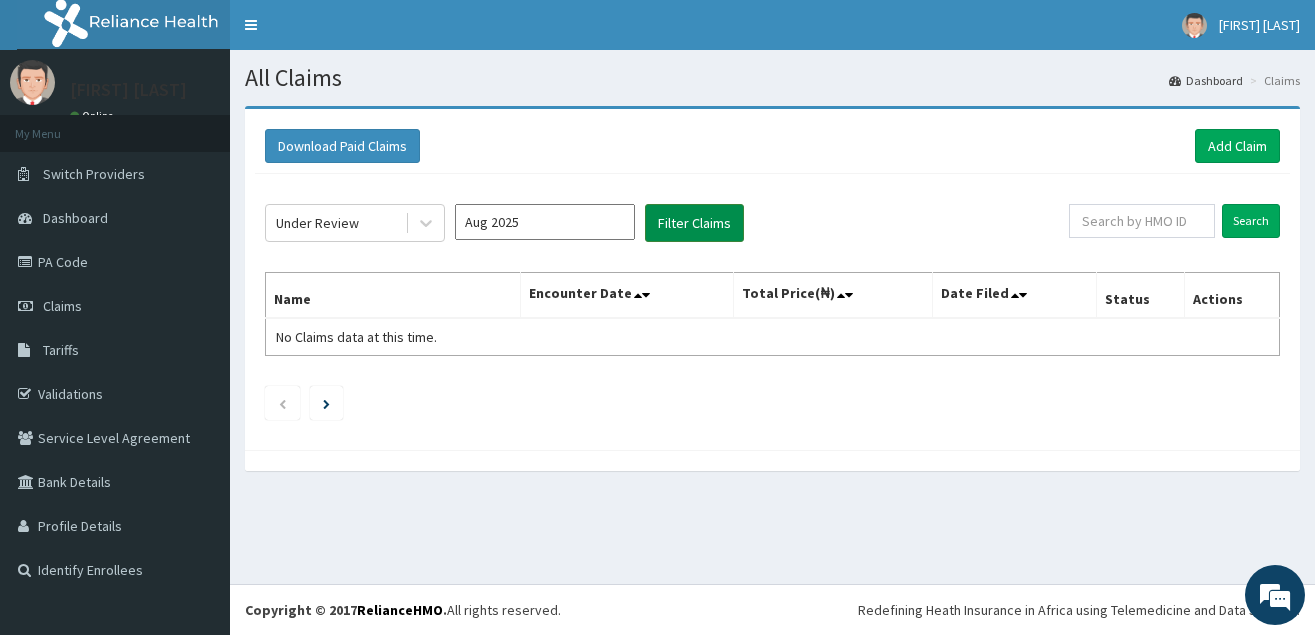 click on "Filter Claims" at bounding box center [694, 223] 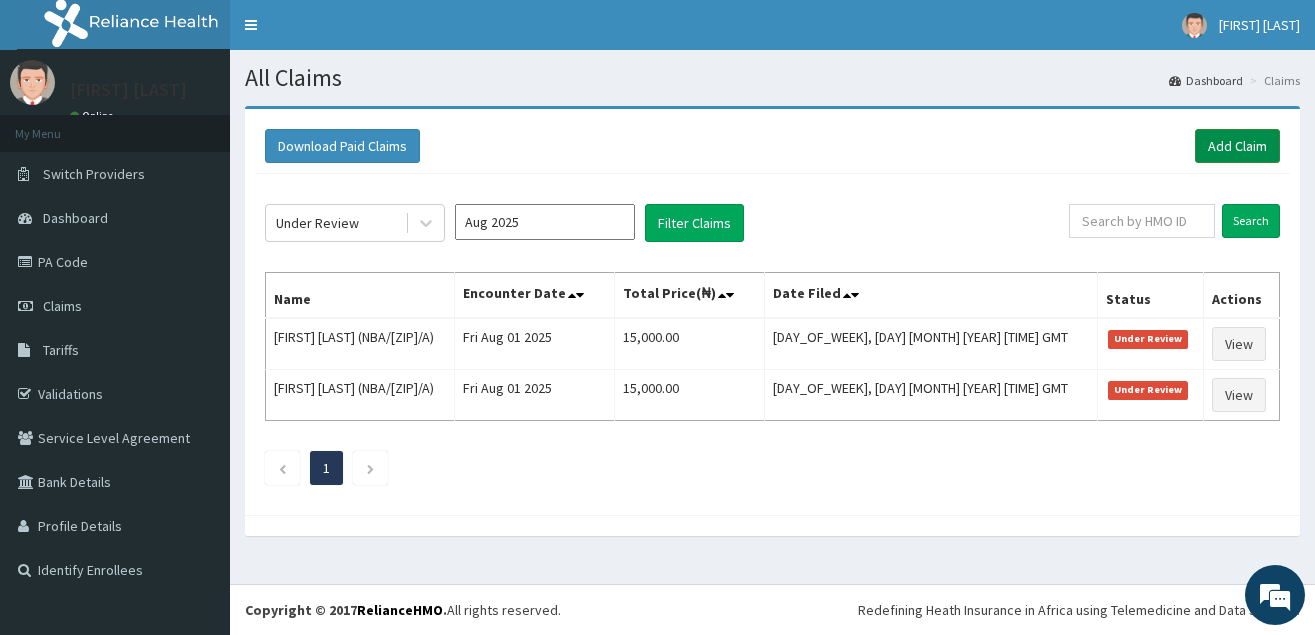 click on "Add Claim" at bounding box center (1237, 146) 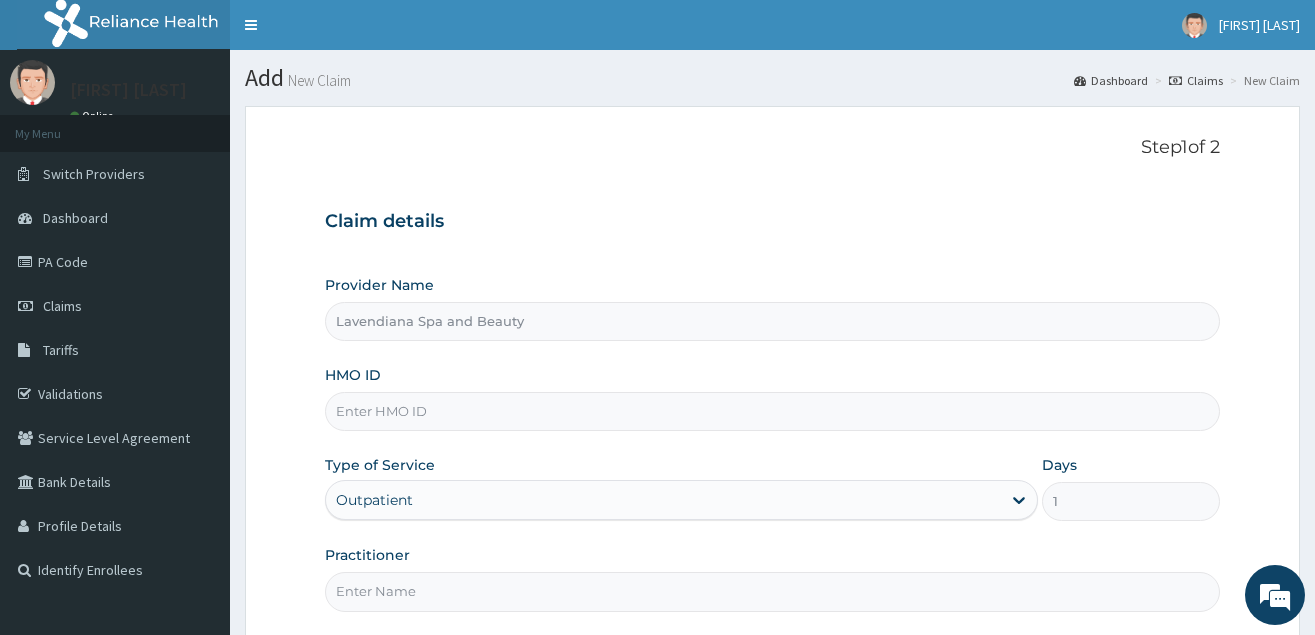 scroll, scrollTop: 0, scrollLeft: 0, axis: both 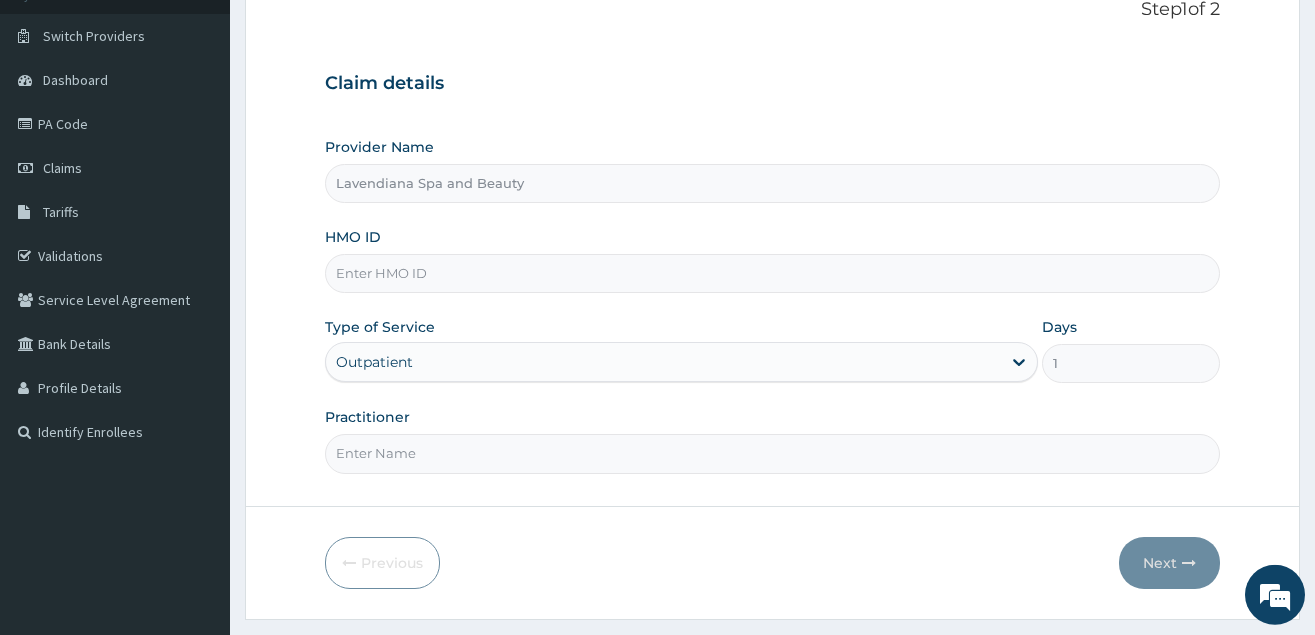 click on "Practitioner" at bounding box center (772, 453) 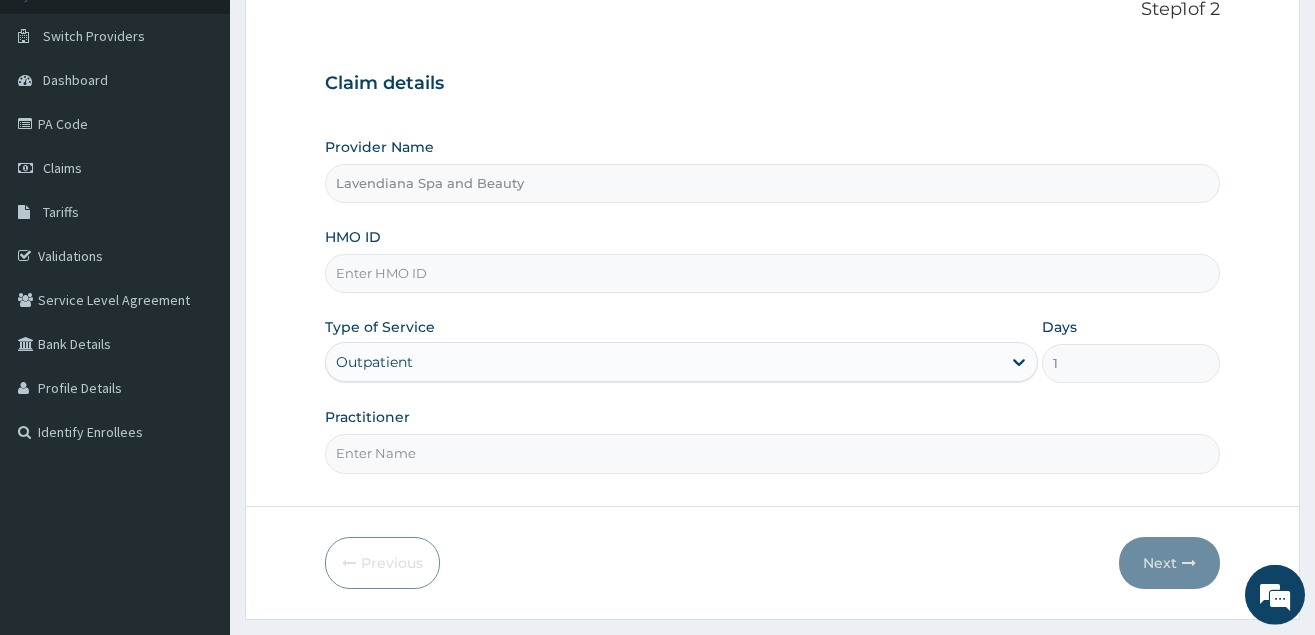 paste on "PPY/10066/B" 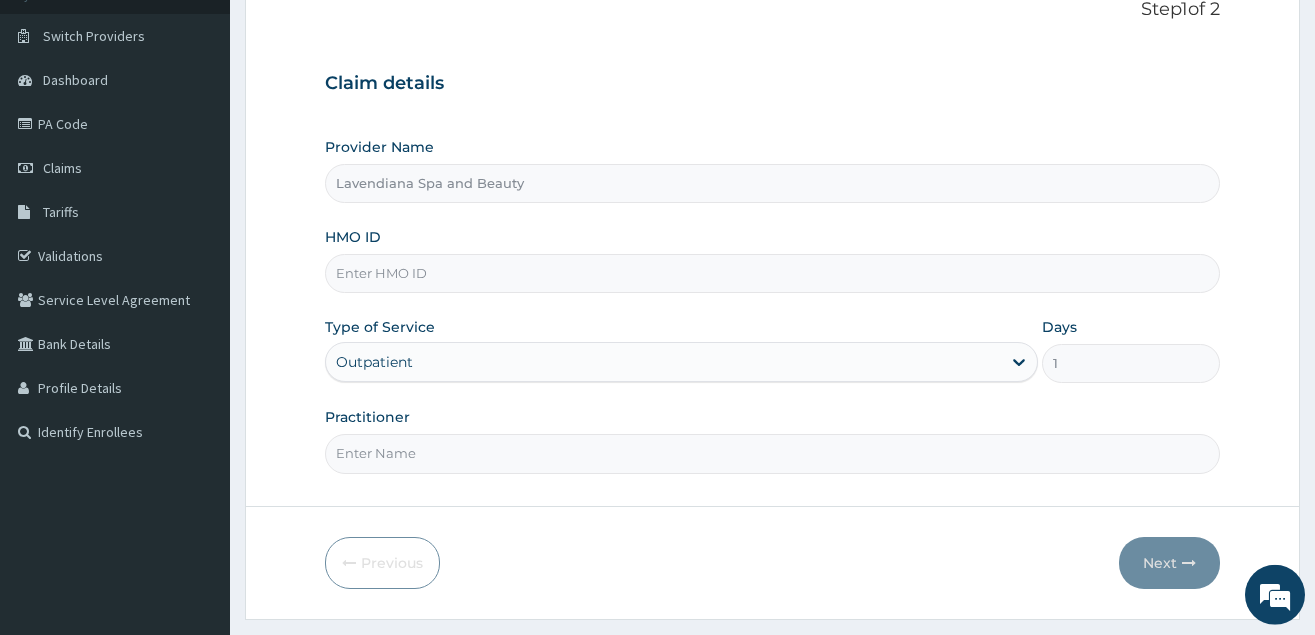 type on "PPY/10066/B" 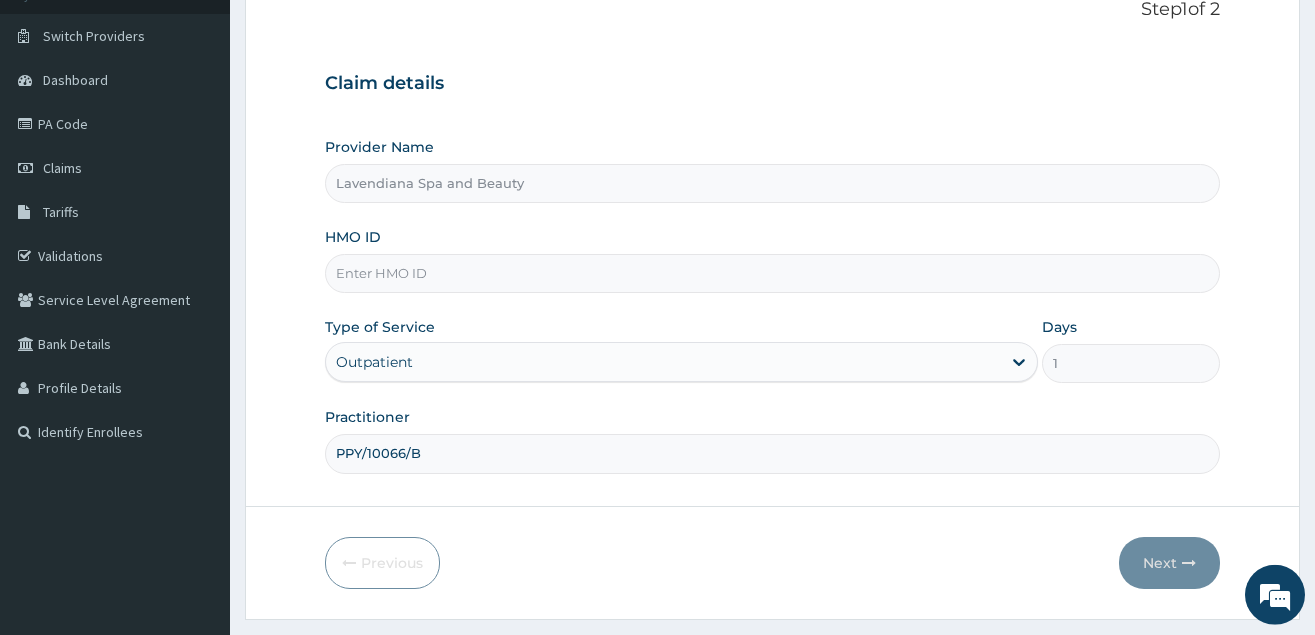 scroll, scrollTop: 0, scrollLeft: 0, axis: both 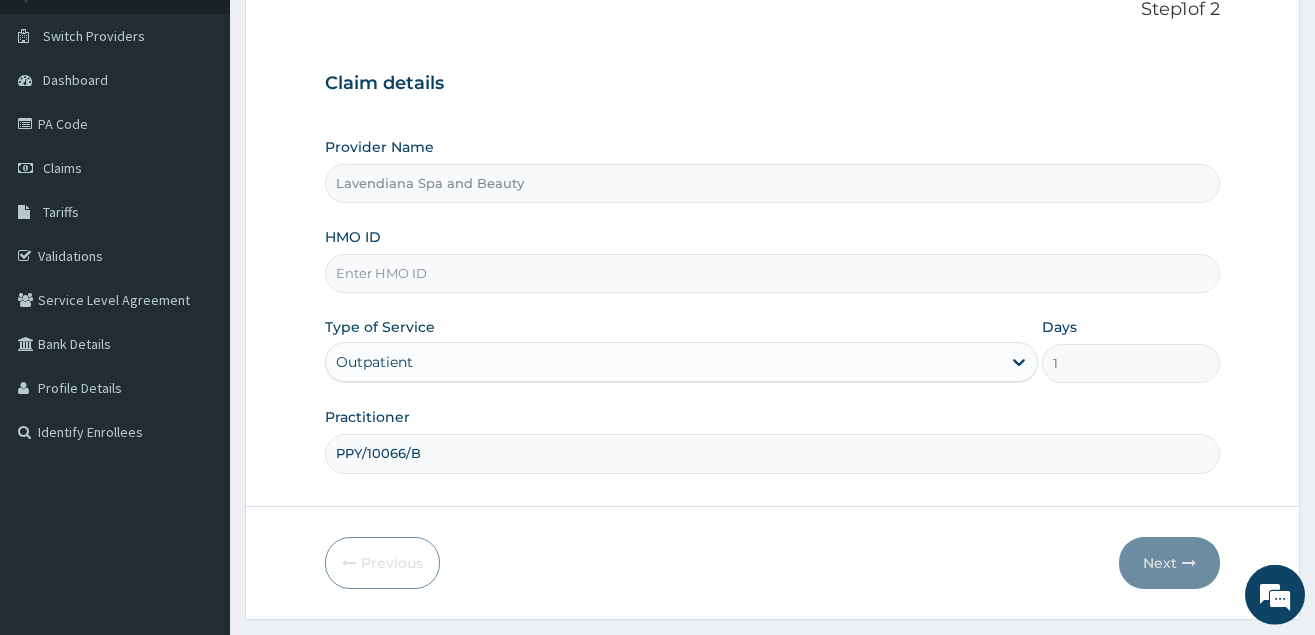 type 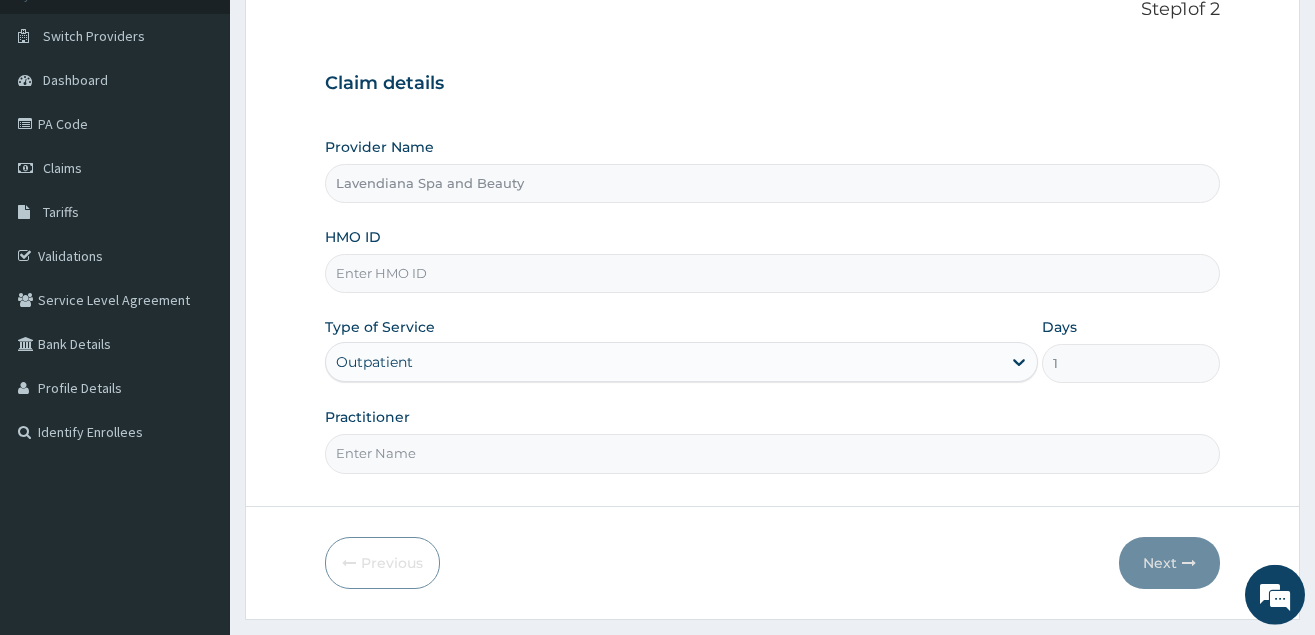 click on "HMO ID" at bounding box center [772, 273] 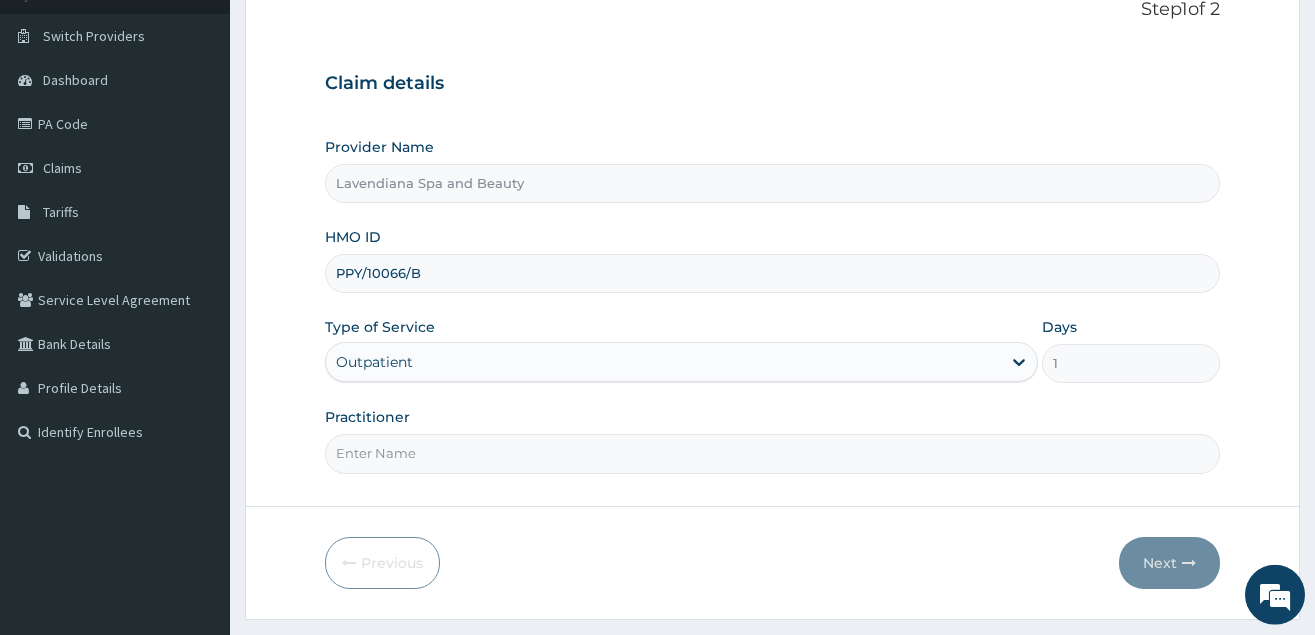 type on "PPY/10066/B" 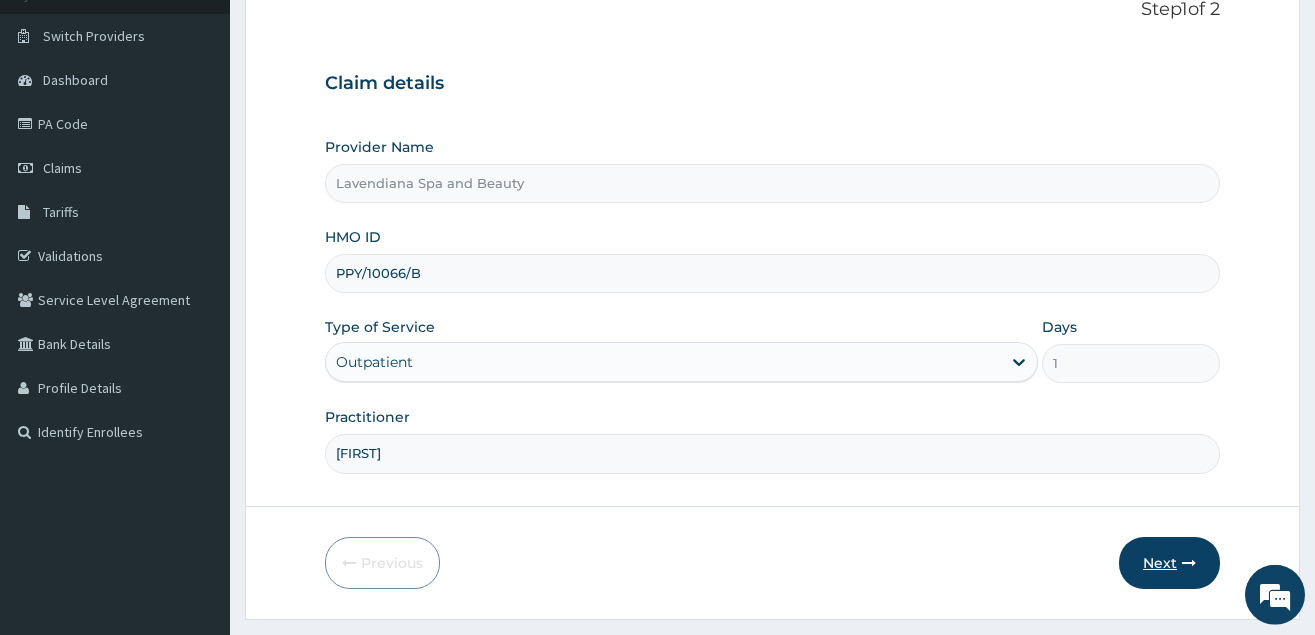 type on "Naomi" 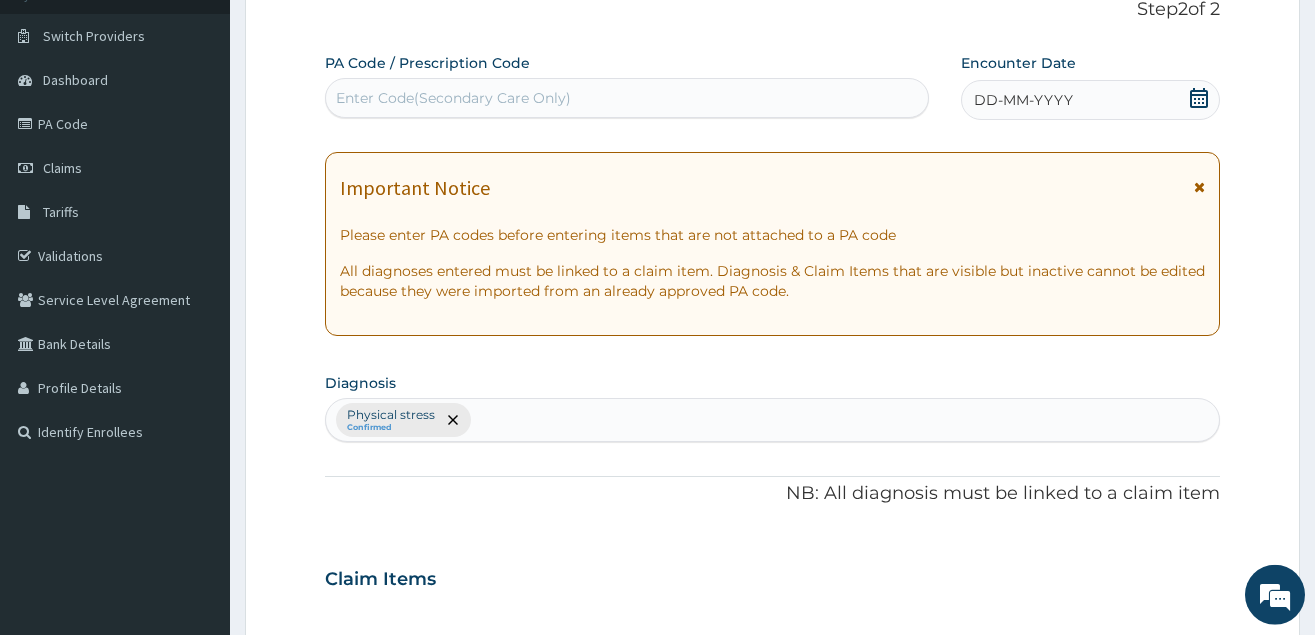 click on "Enter Code(Secondary Care Only)" at bounding box center (453, 98) 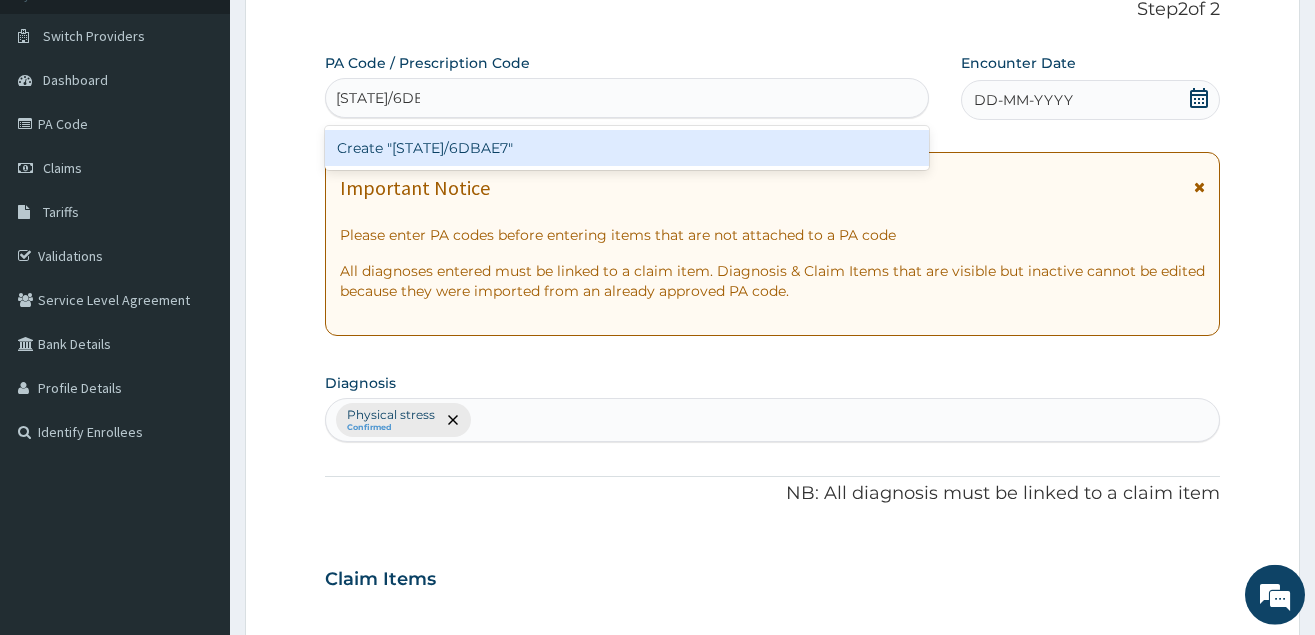 click on "Create "PA/6DBAE7"" at bounding box center [627, 148] 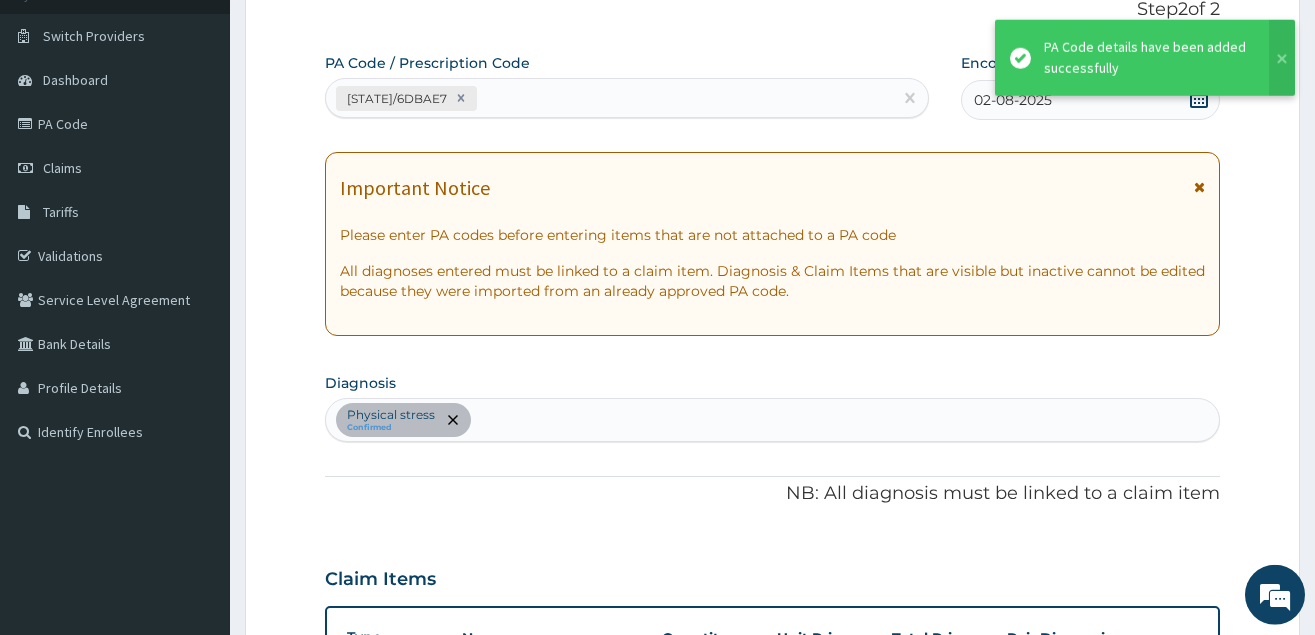 scroll, scrollTop: 515, scrollLeft: 0, axis: vertical 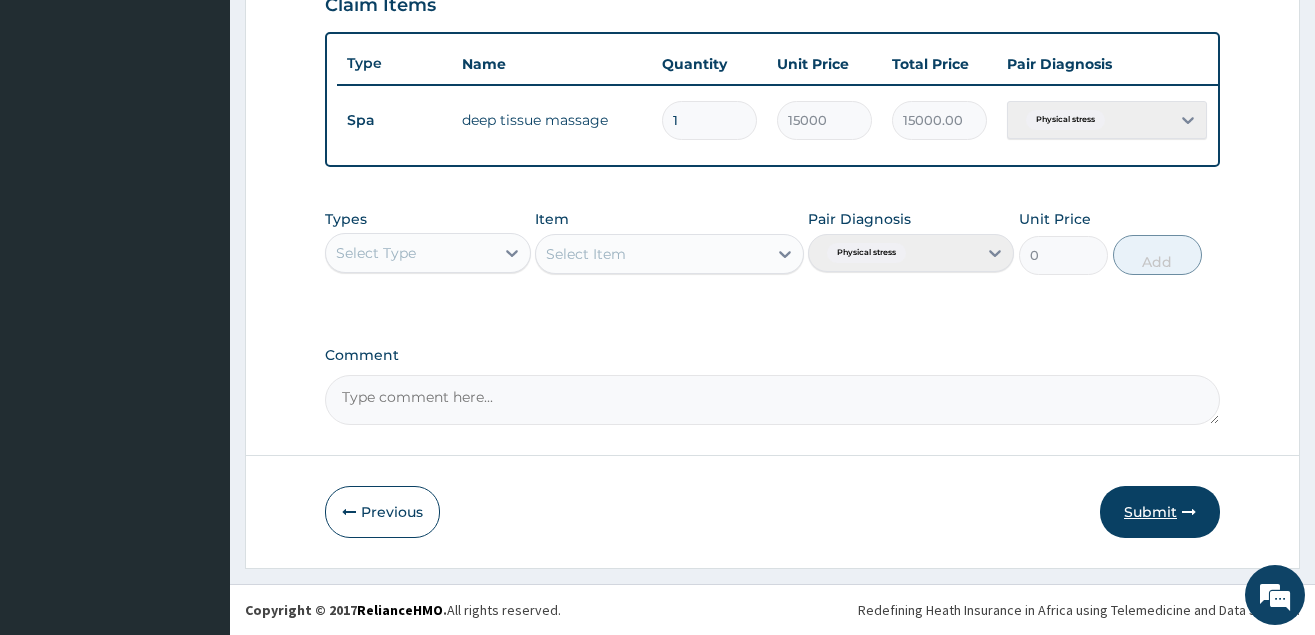 click on "Submit" at bounding box center [1160, 512] 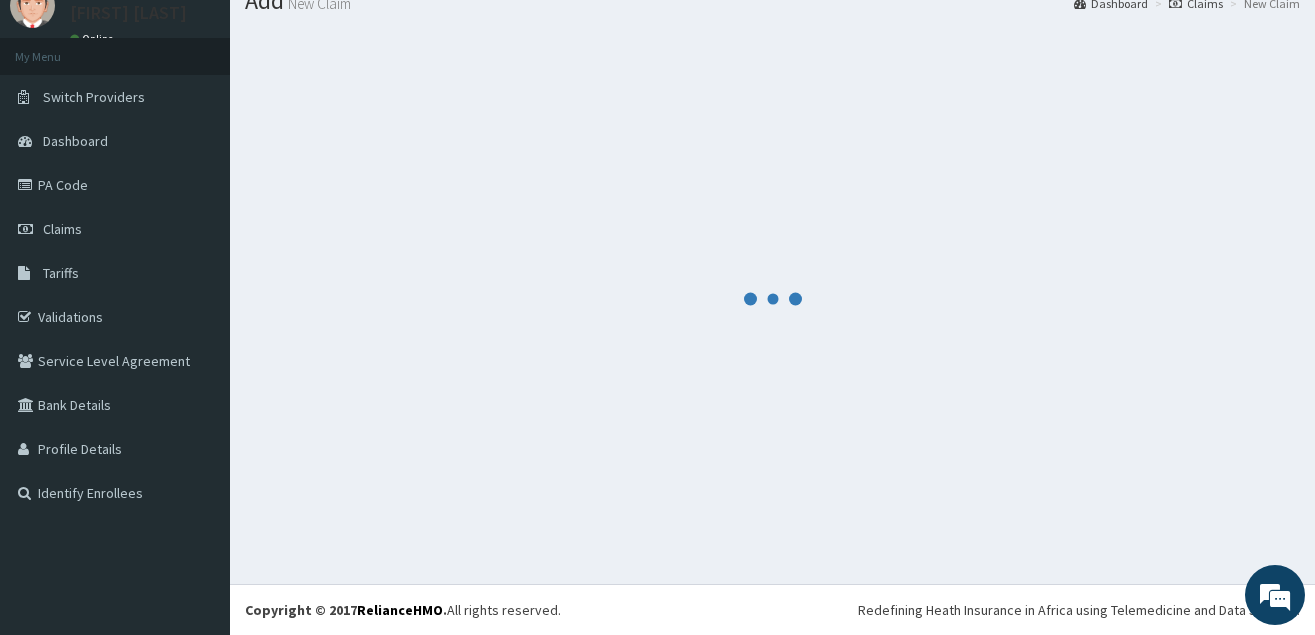 scroll, scrollTop: 77, scrollLeft: 0, axis: vertical 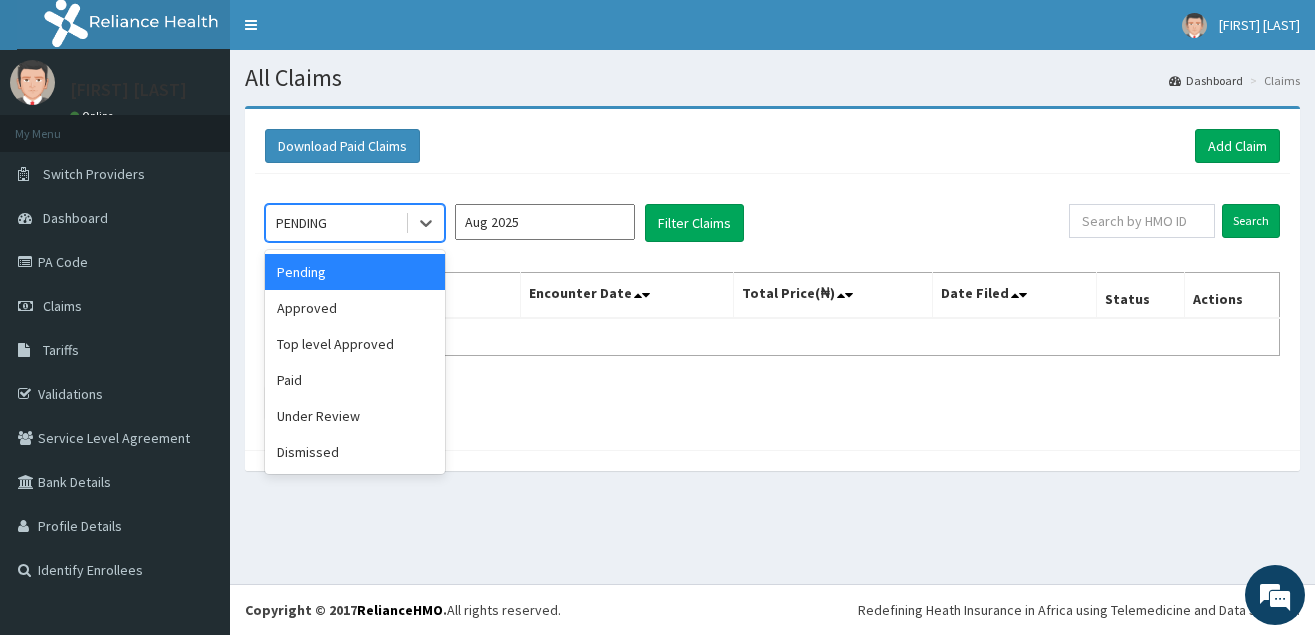 click on "PENDING" at bounding box center (335, 223) 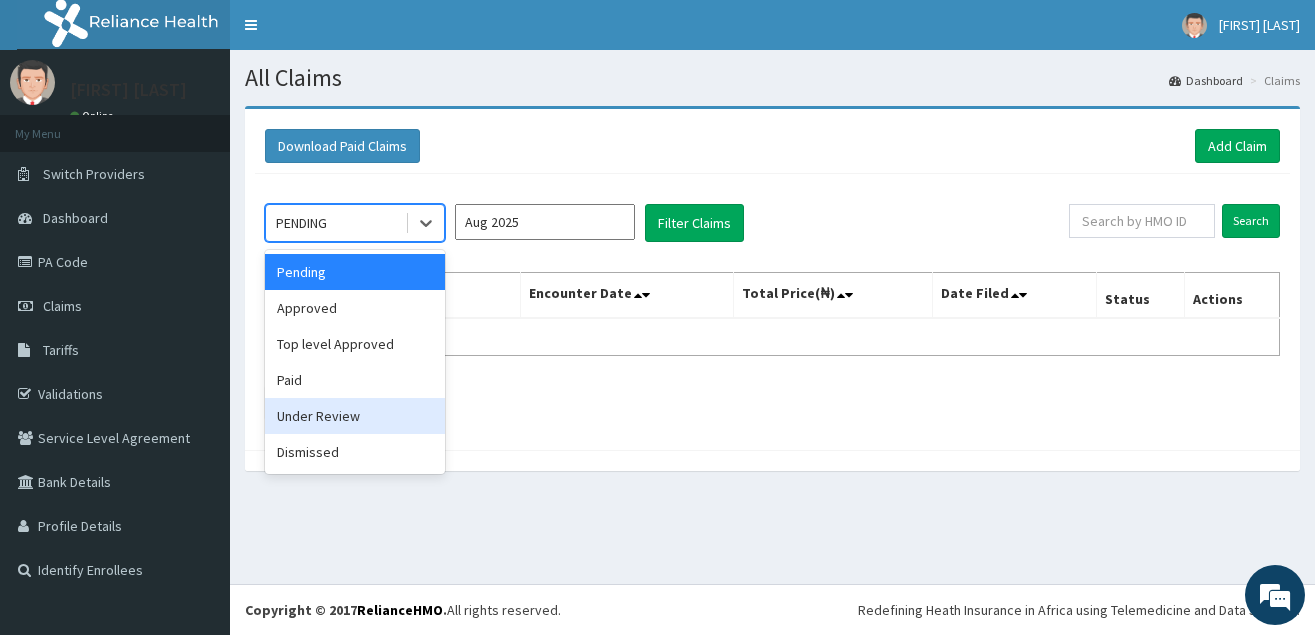 click on "Under Review" at bounding box center (355, 416) 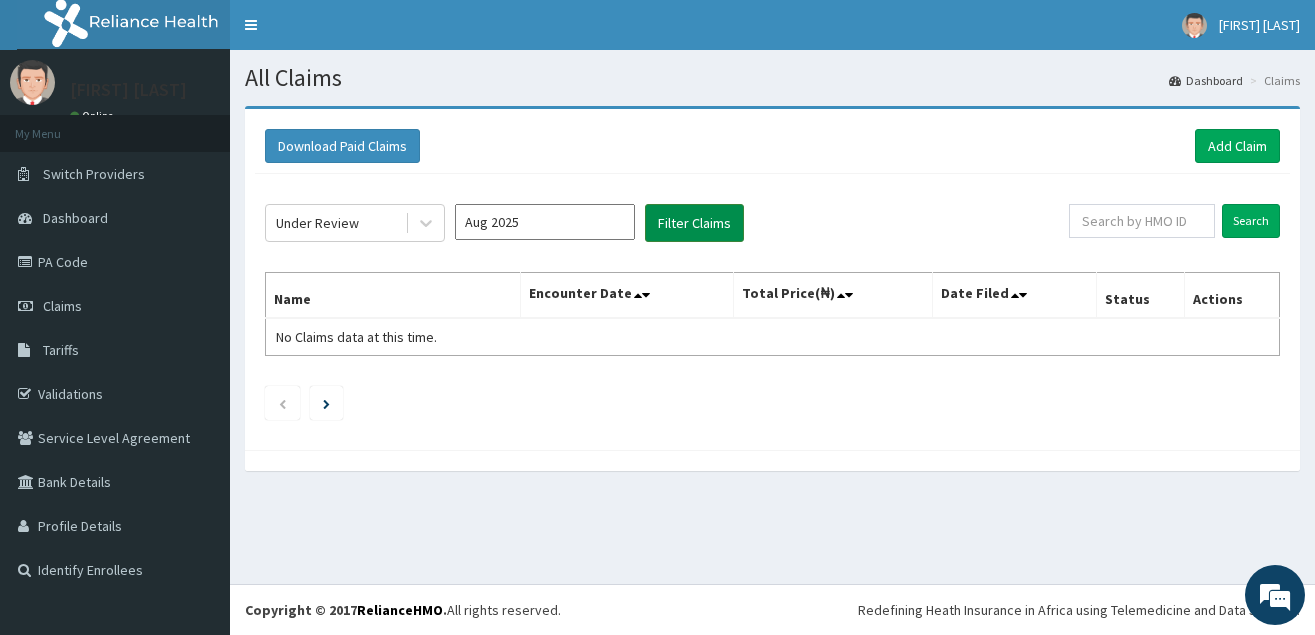 click on "Filter Claims" at bounding box center [694, 223] 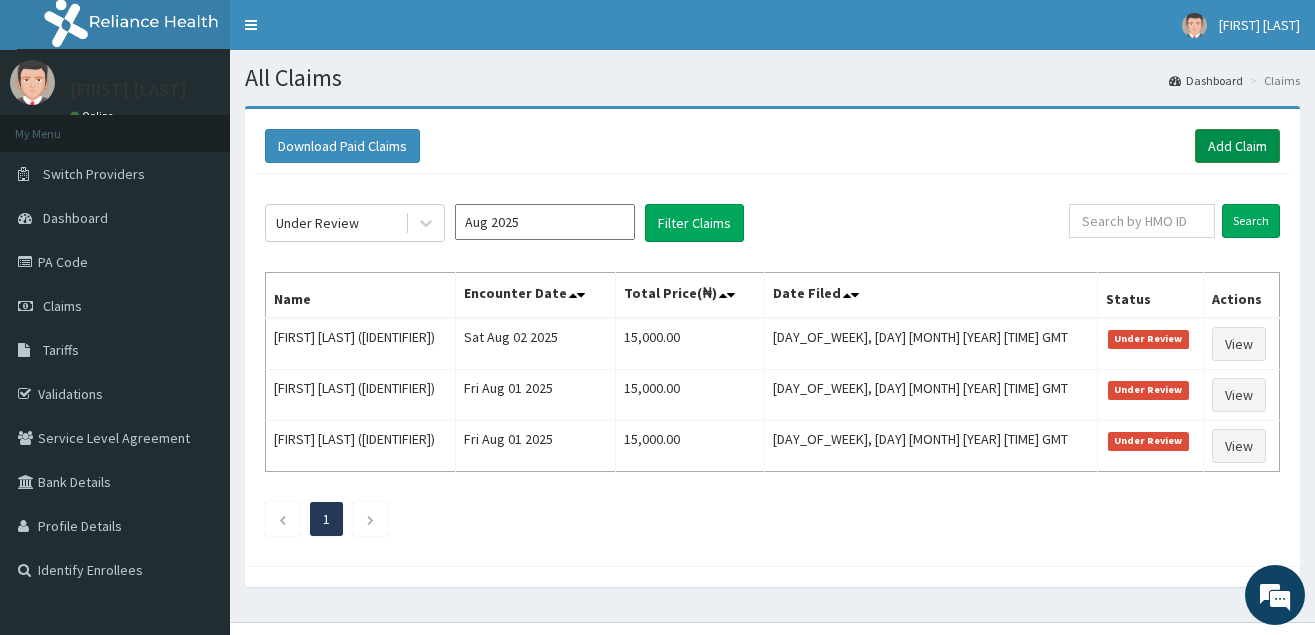 click on "Add Claim" at bounding box center (1237, 146) 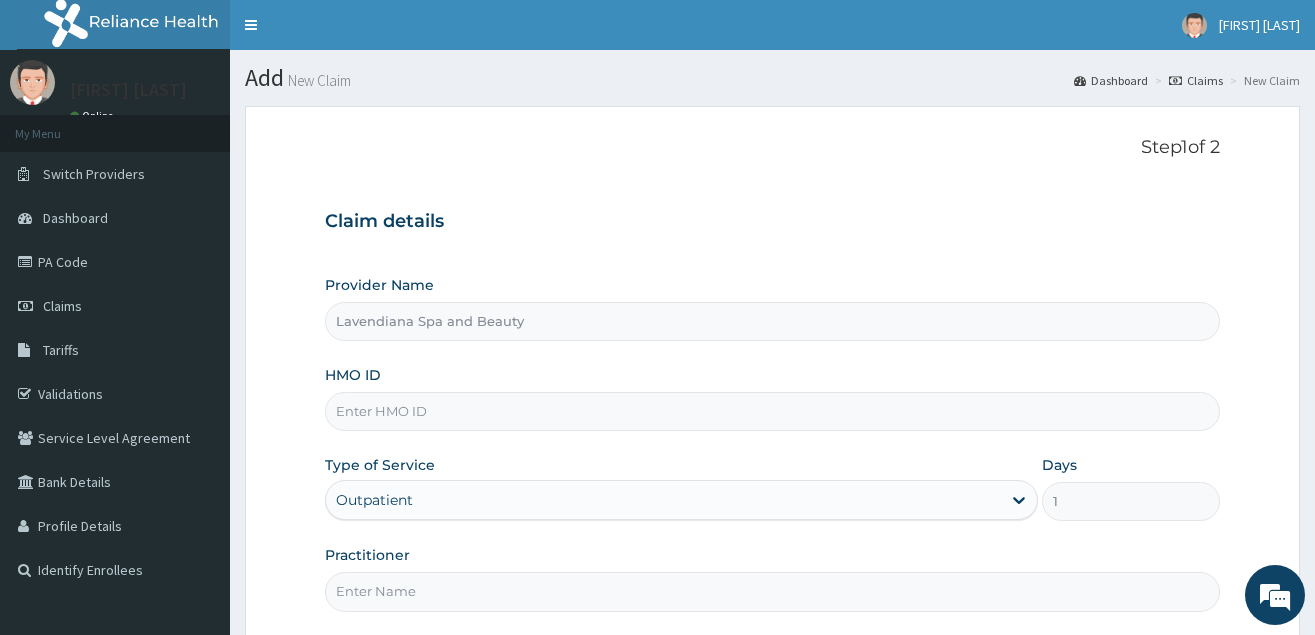 scroll, scrollTop: 0, scrollLeft: 0, axis: both 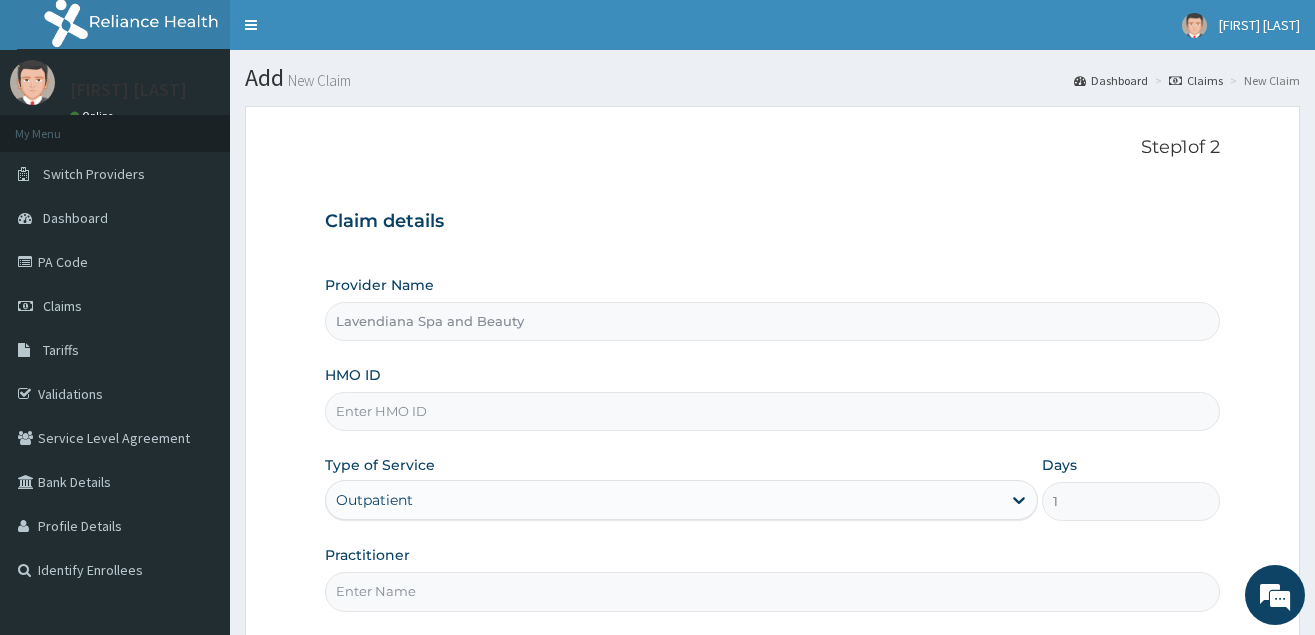 click on "HMO ID" at bounding box center [772, 411] 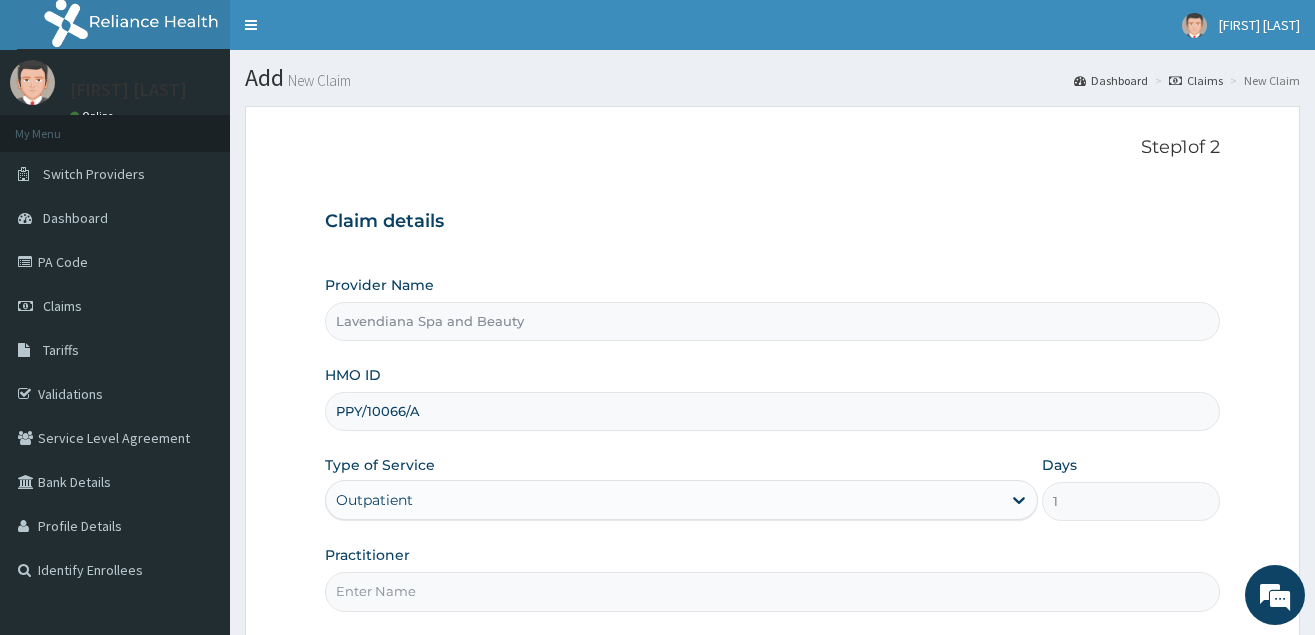 scroll, scrollTop: 0, scrollLeft: 0, axis: both 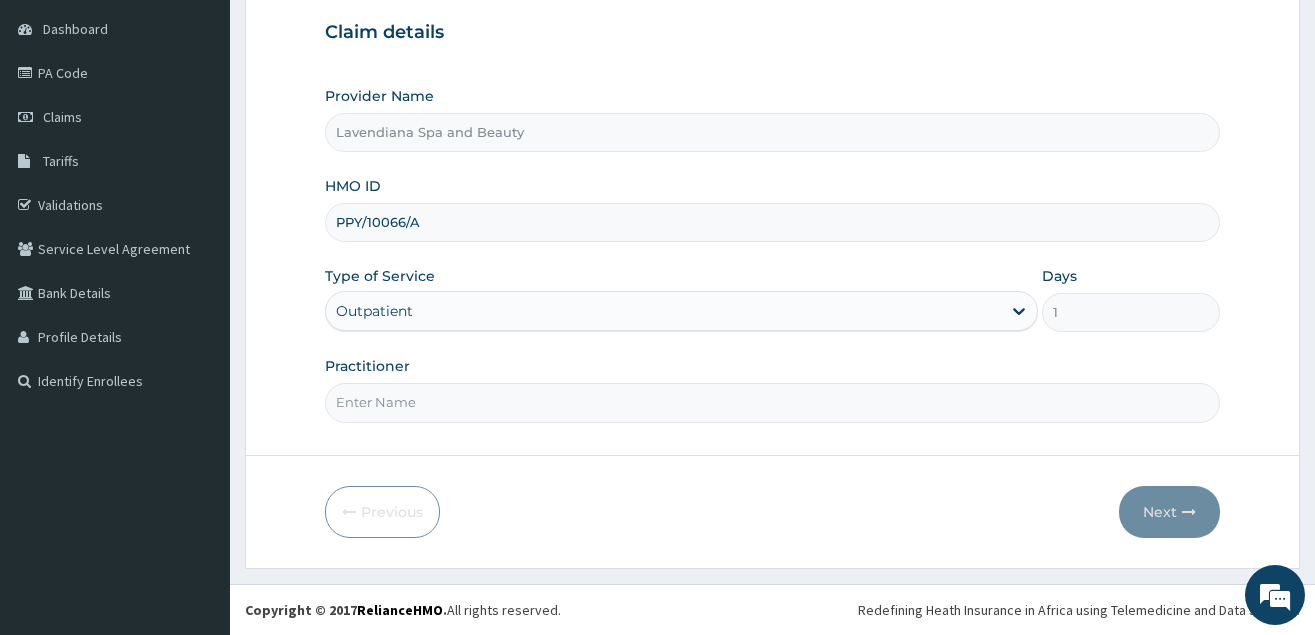 type on "PPY/10066/A" 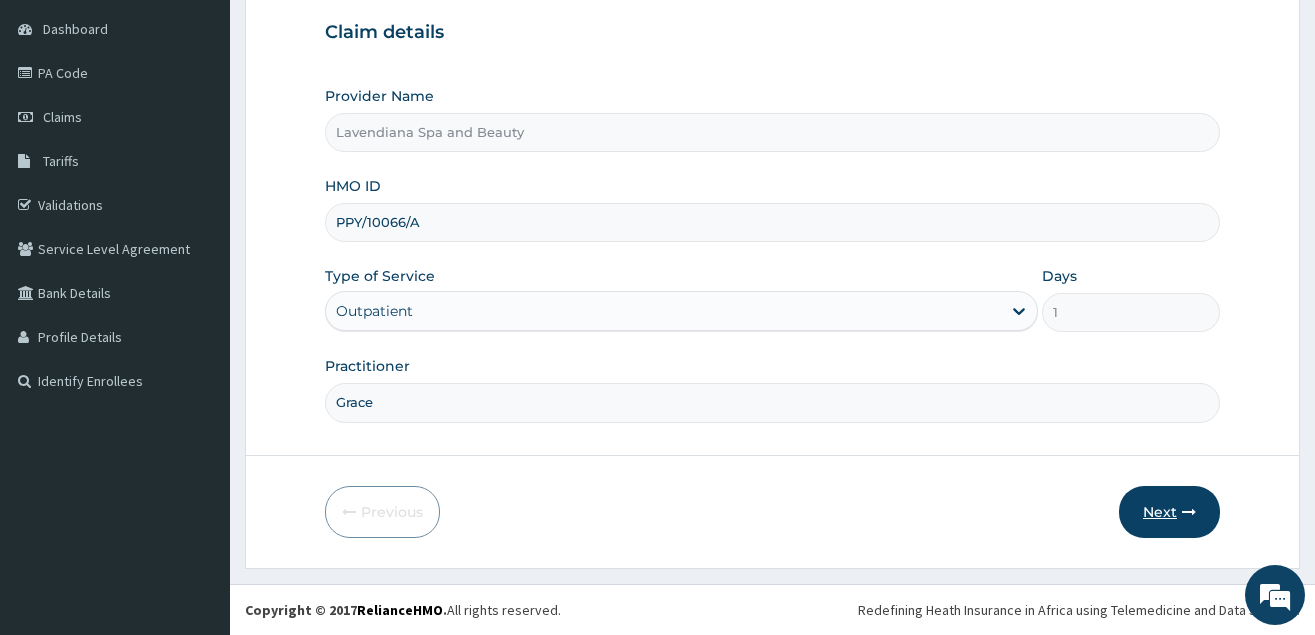 type on "Grace" 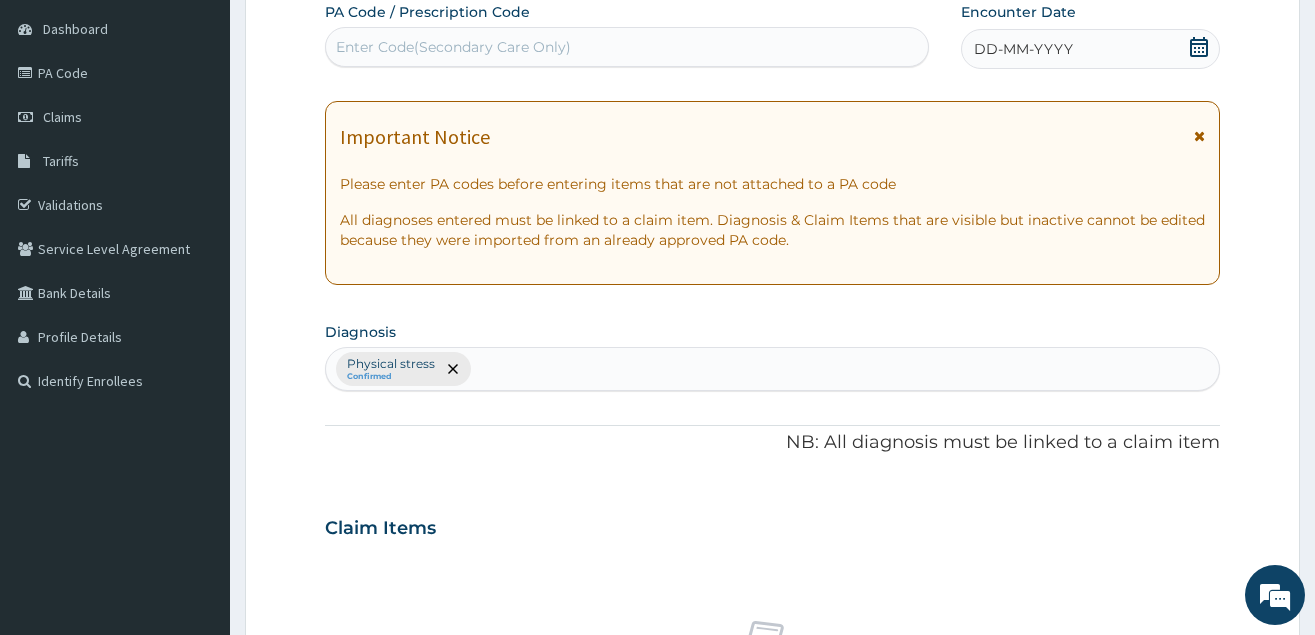 click on "Enter Code(Secondary Care Only)" at bounding box center [453, 47] 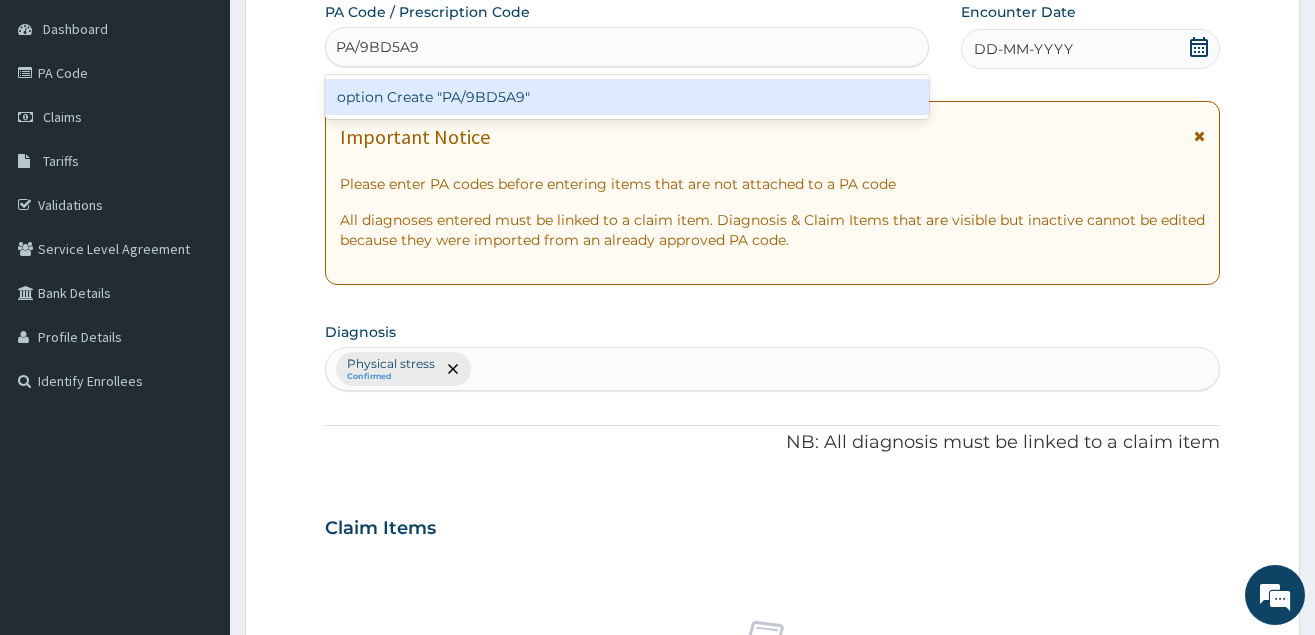 click on "Create "PA/9BD5A9"" at bounding box center (627, 97) 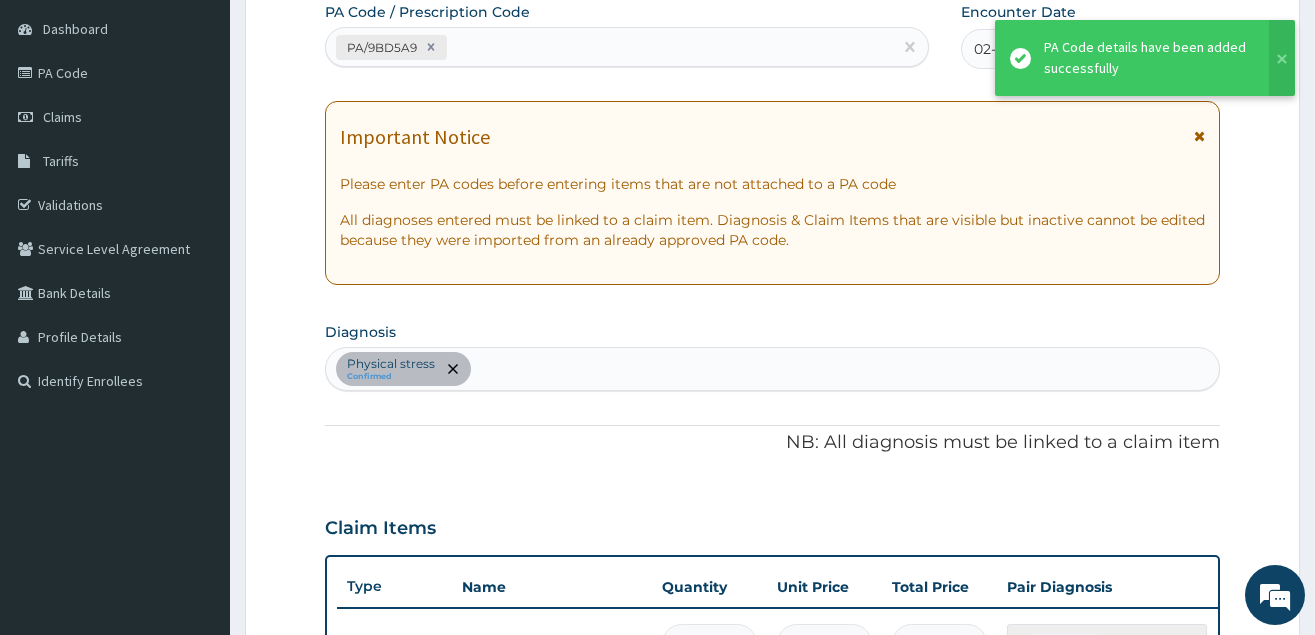 scroll, scrollTop: 515, scrollLeft: 0, axis: vertical 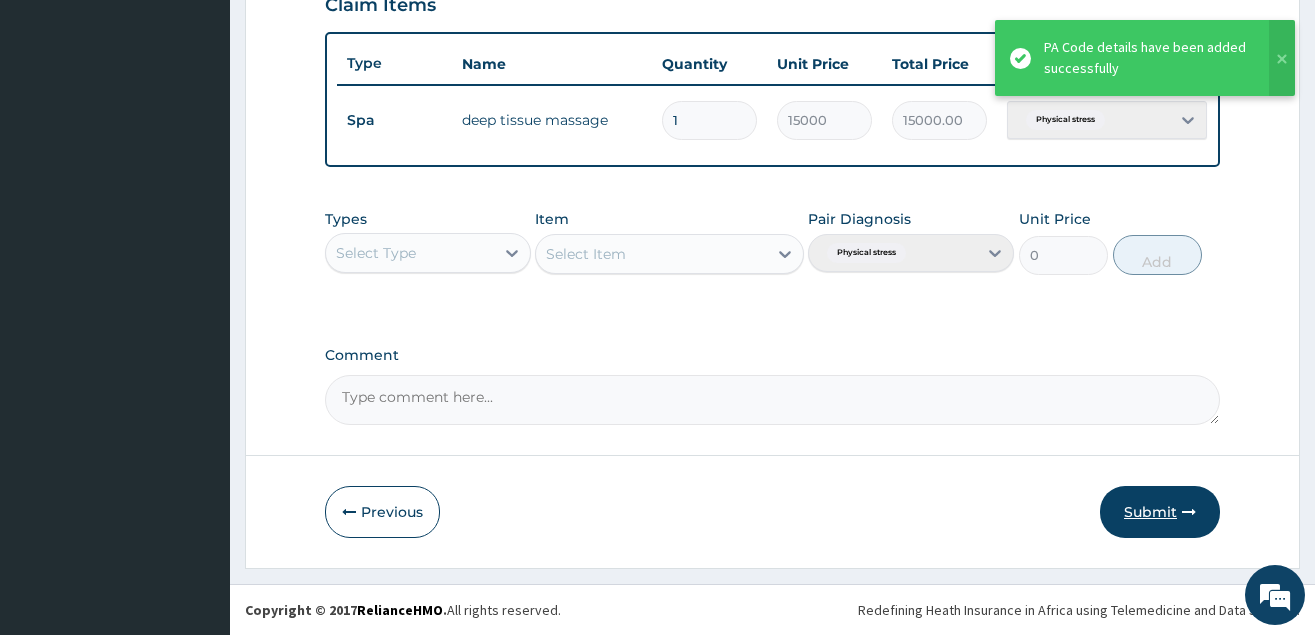 click on "Submit" at bounding box center (1160, 512) 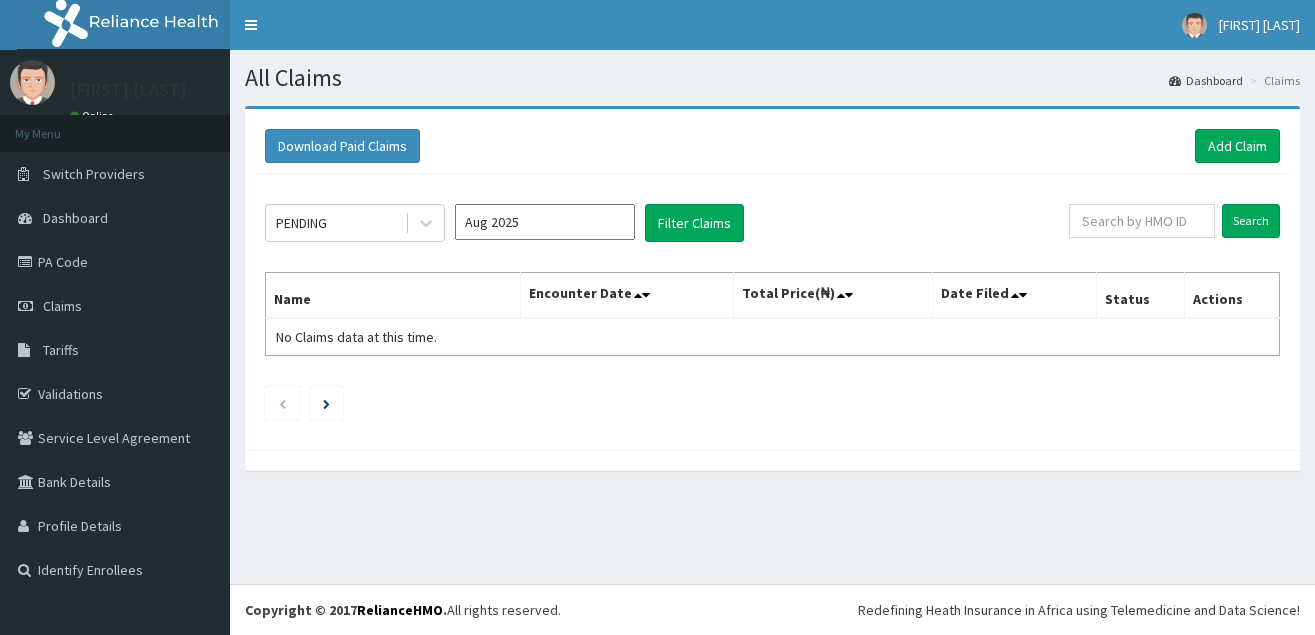 scroll, scrollTop: 0, scrollLeft: 0, axis: both 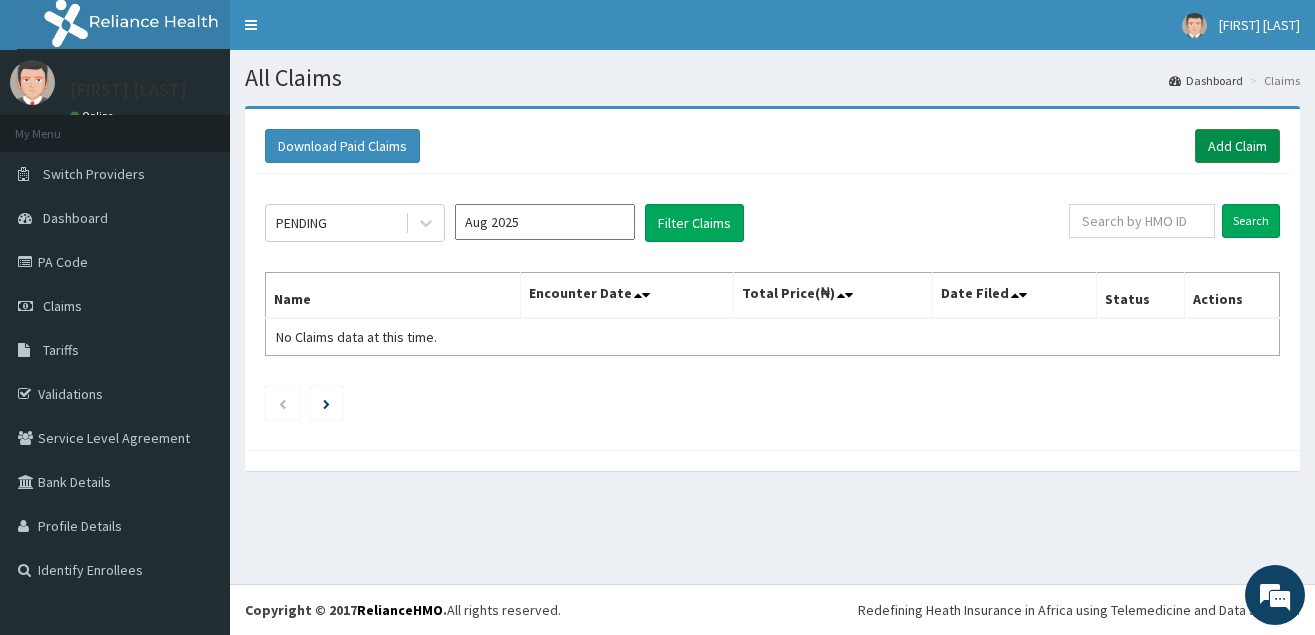 click on "Add Claim" at bounding box center [1237, 146] 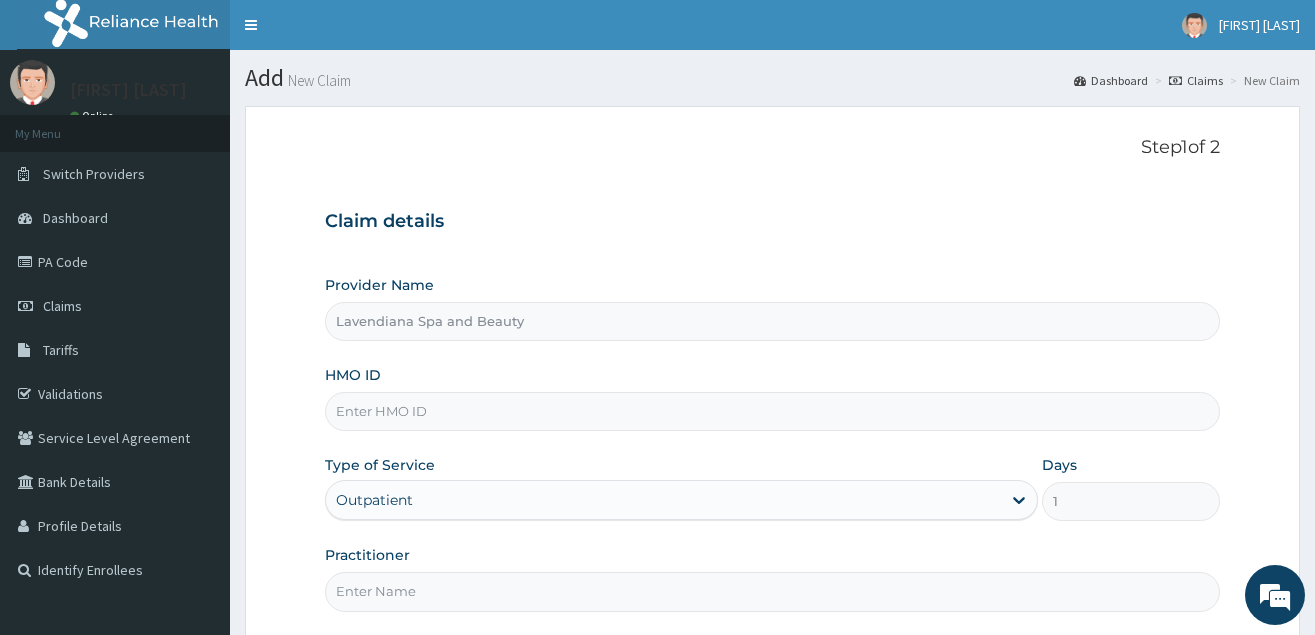scroll, scrollTop: 0, scrollLeft: 0, axis: both 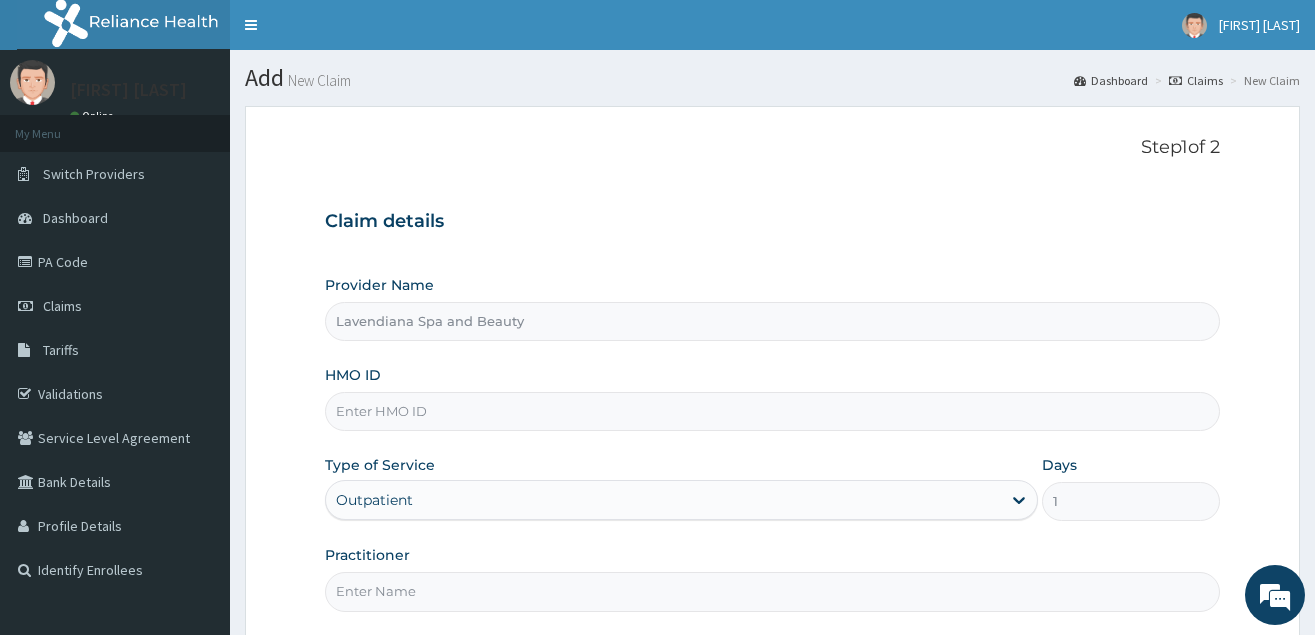 click on "HMO ID" at bounding box center [772, 411] 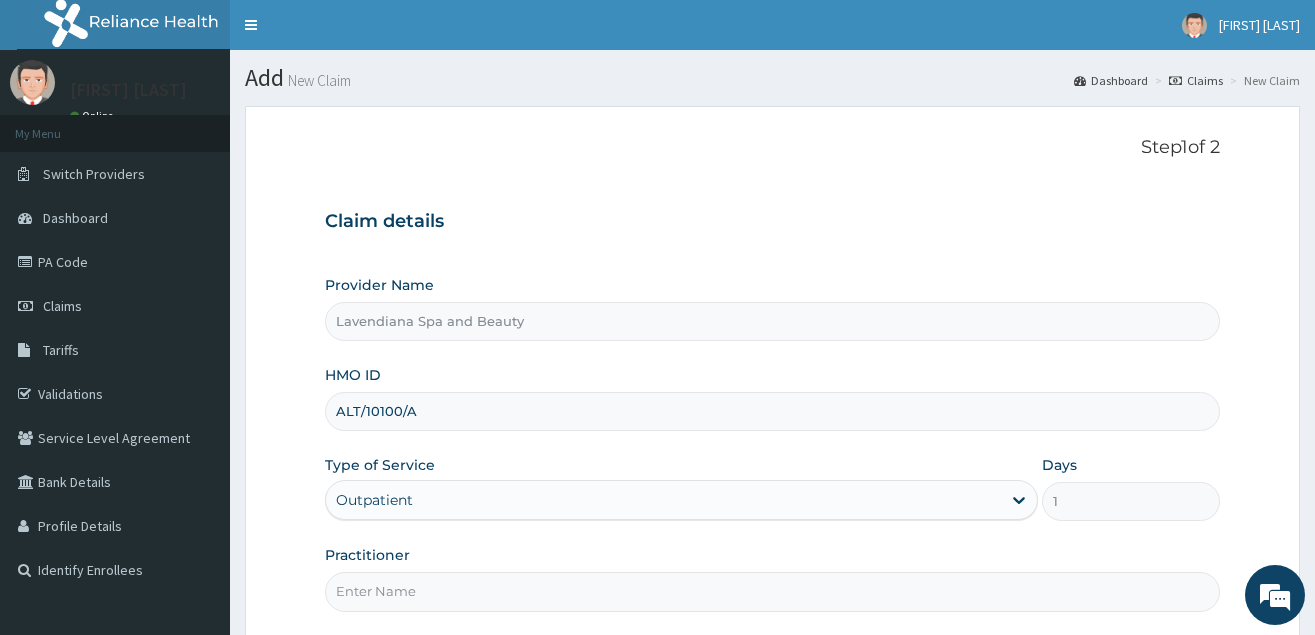 type on "ALT/10100/A" 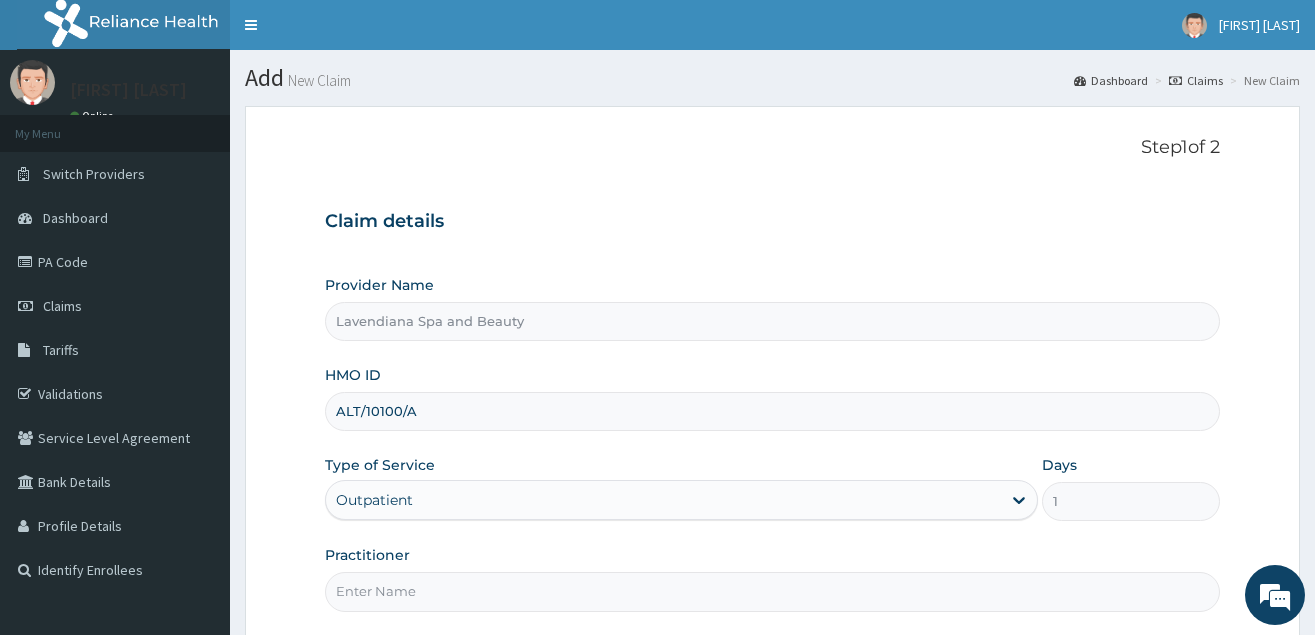 click on "Practitioner" at bounding box center [772, 591] 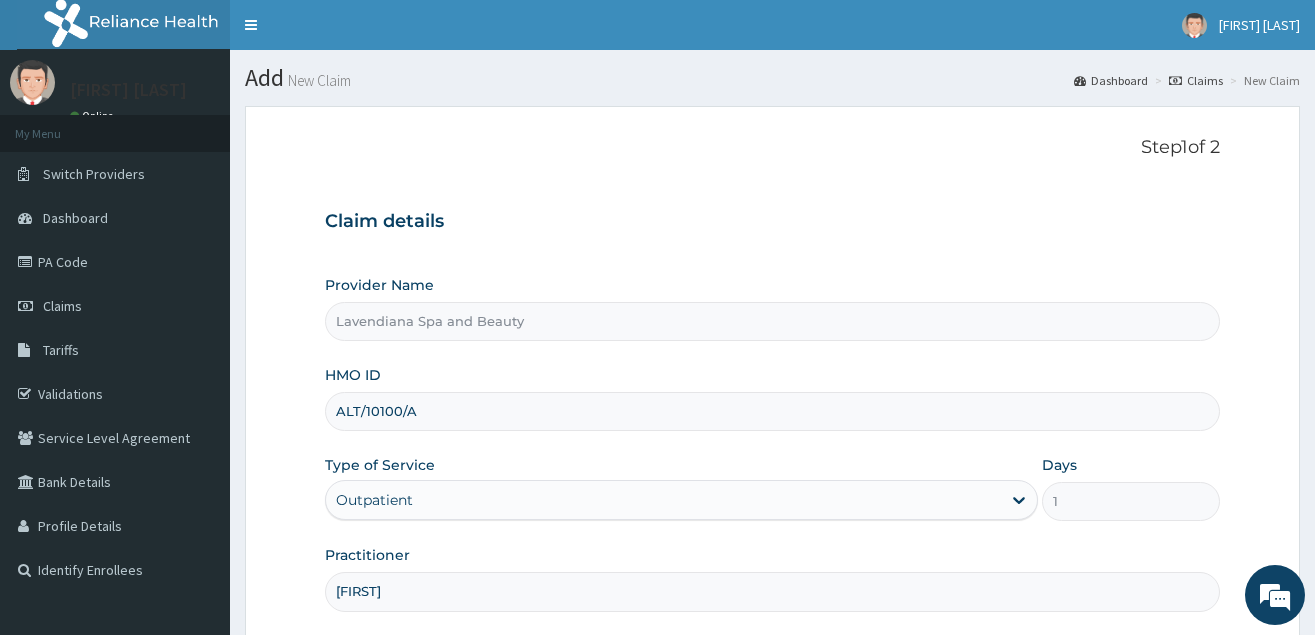 scroll, scrollTop: 189, scrollLeft: 0, axis: vertical 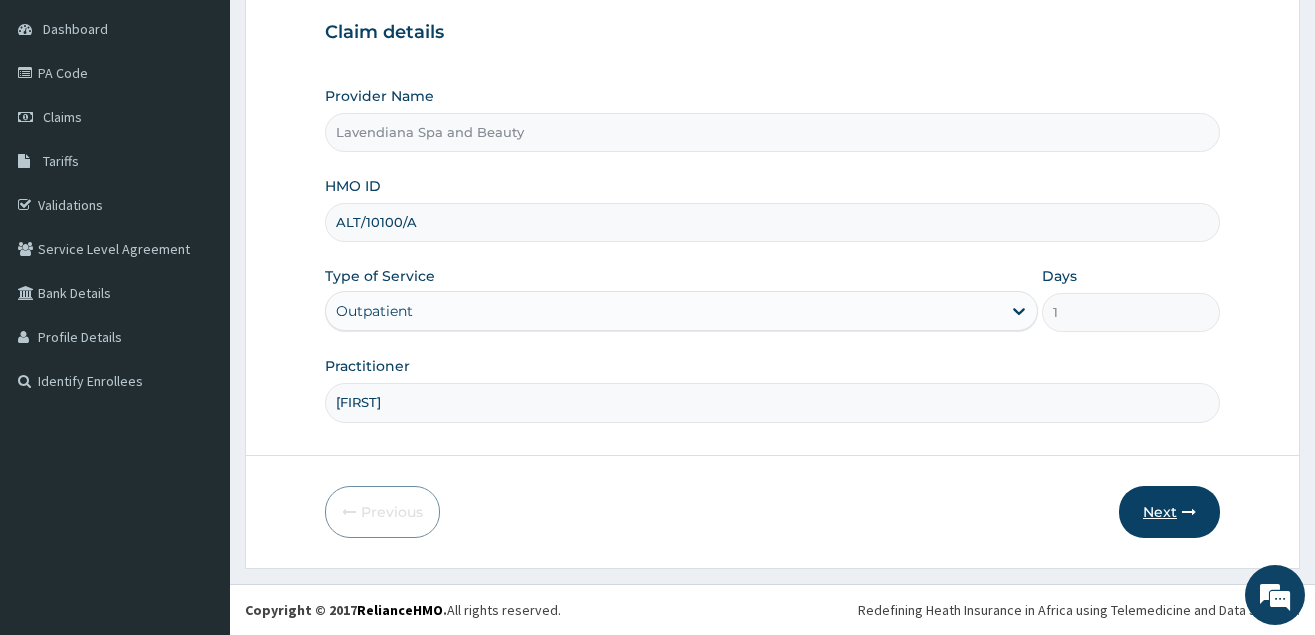 type on "Naomi" 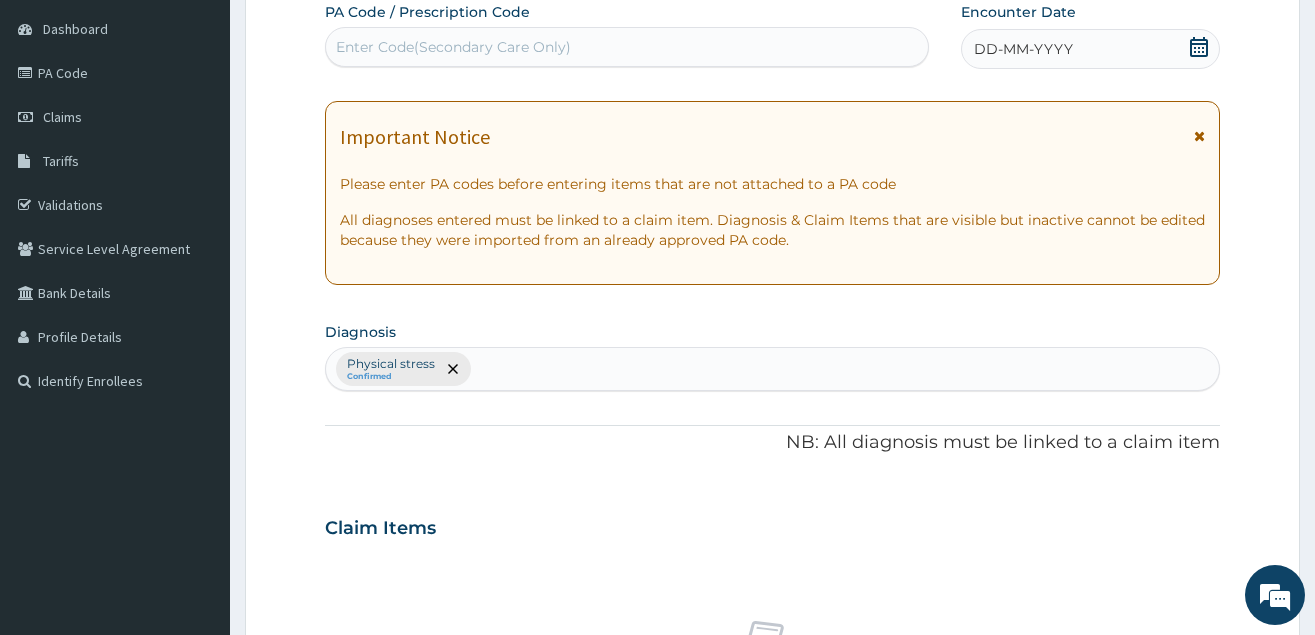 click on "Enter Code(Secondary Care Only)" at bounding box center (627, 47) 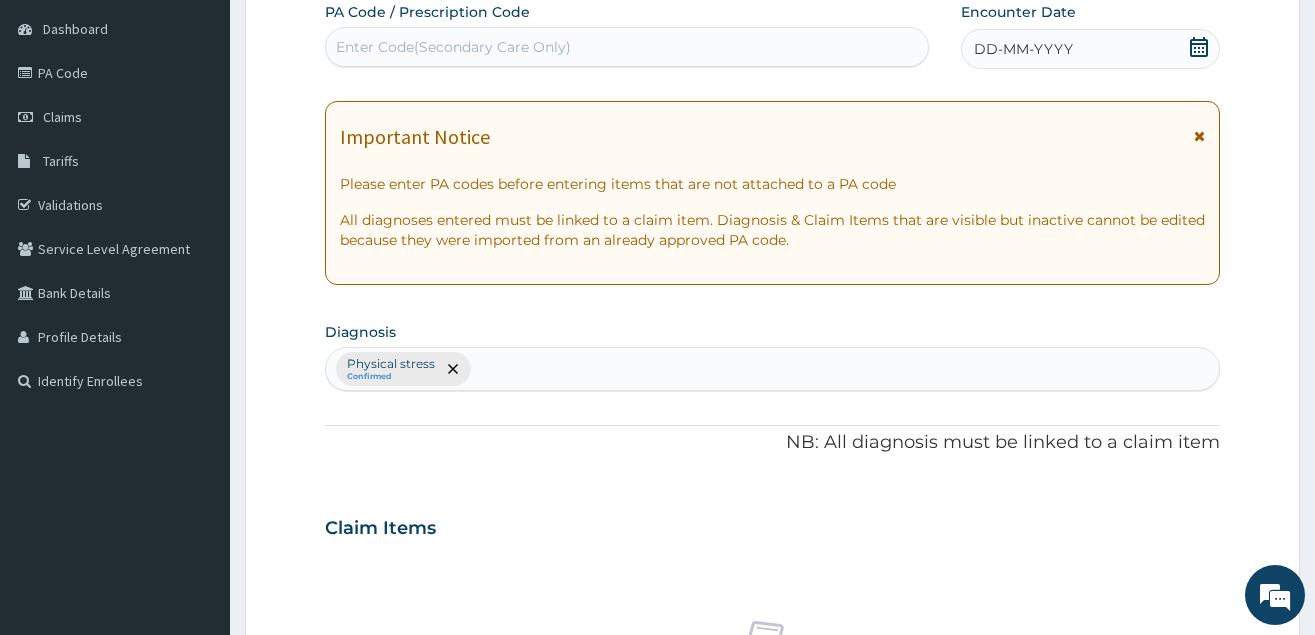 click on "Enter Code(Secondary Care Only)" at bounding box center [627, 47] 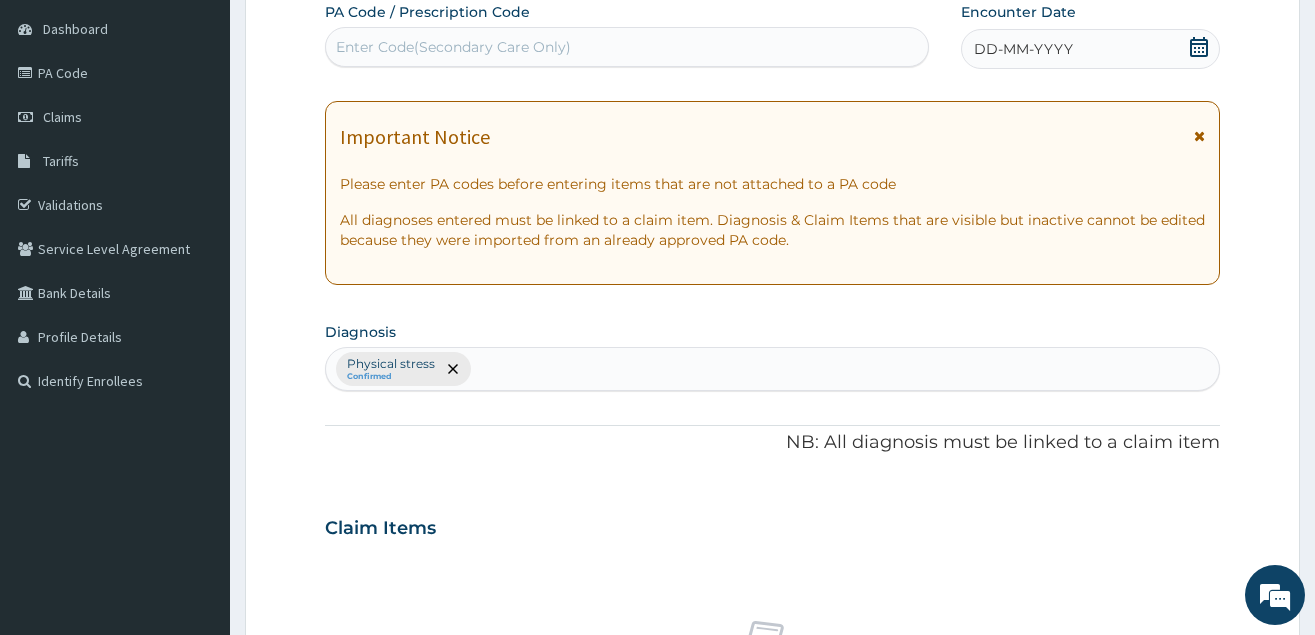 paste on "PA/1199DF" 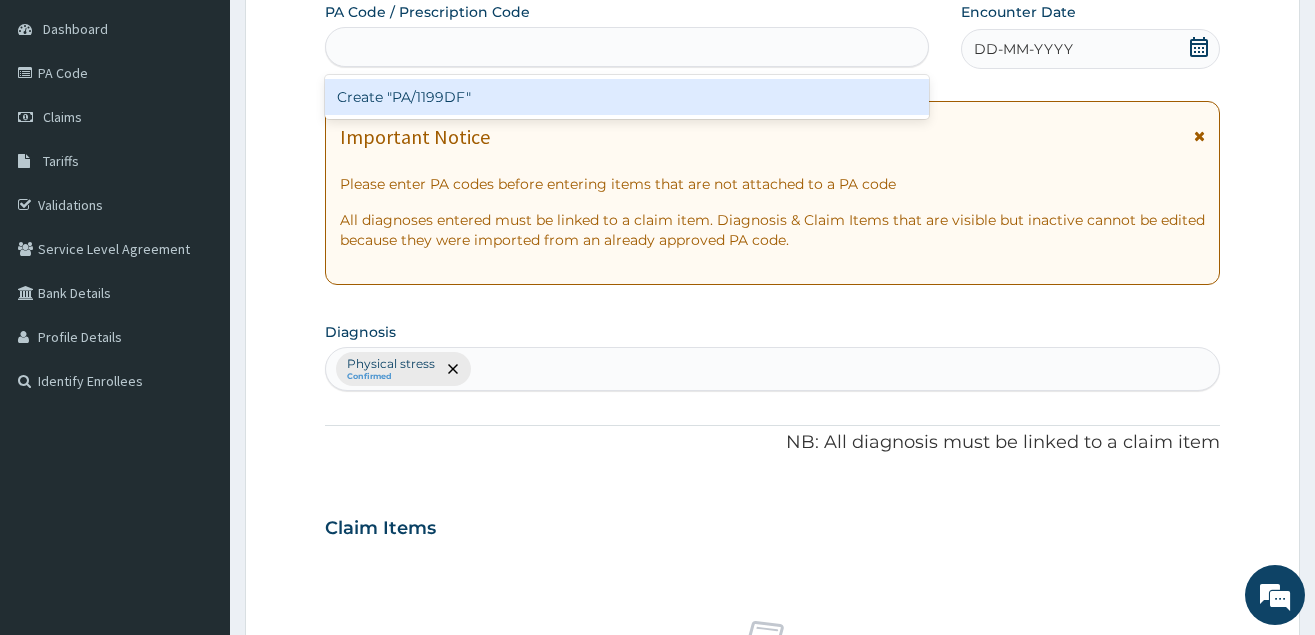 type on "PA/1199DF" 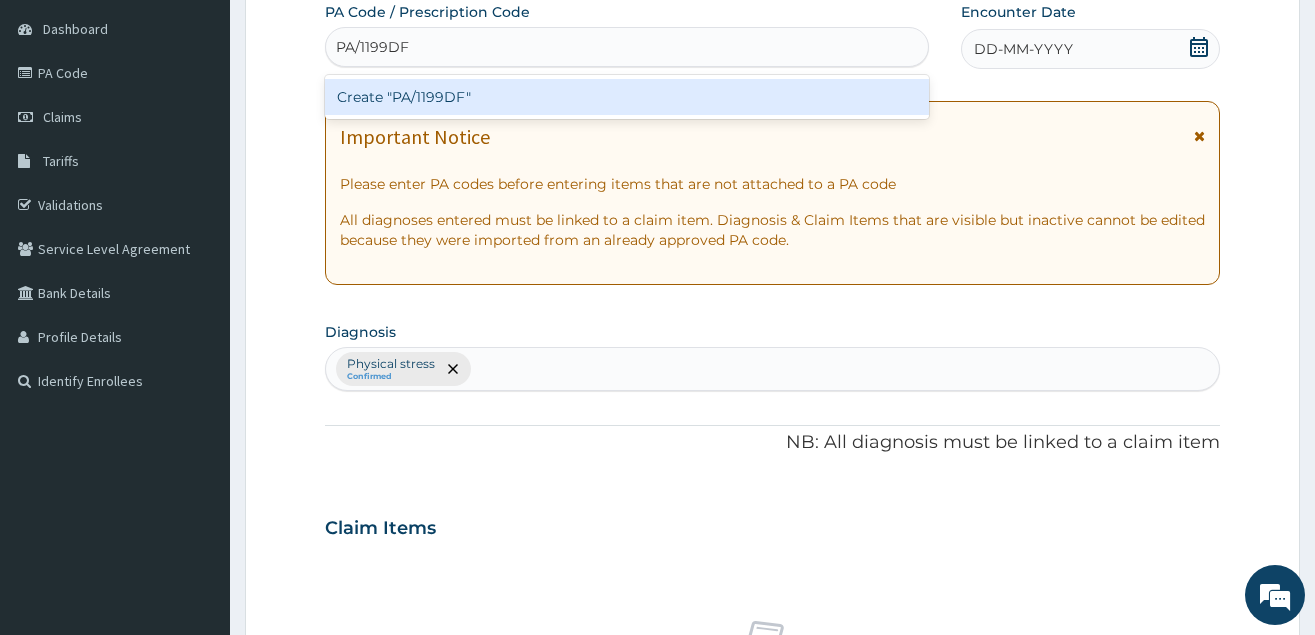 click on "Create "PA/1199DF"" at bounding box center (627, 97) 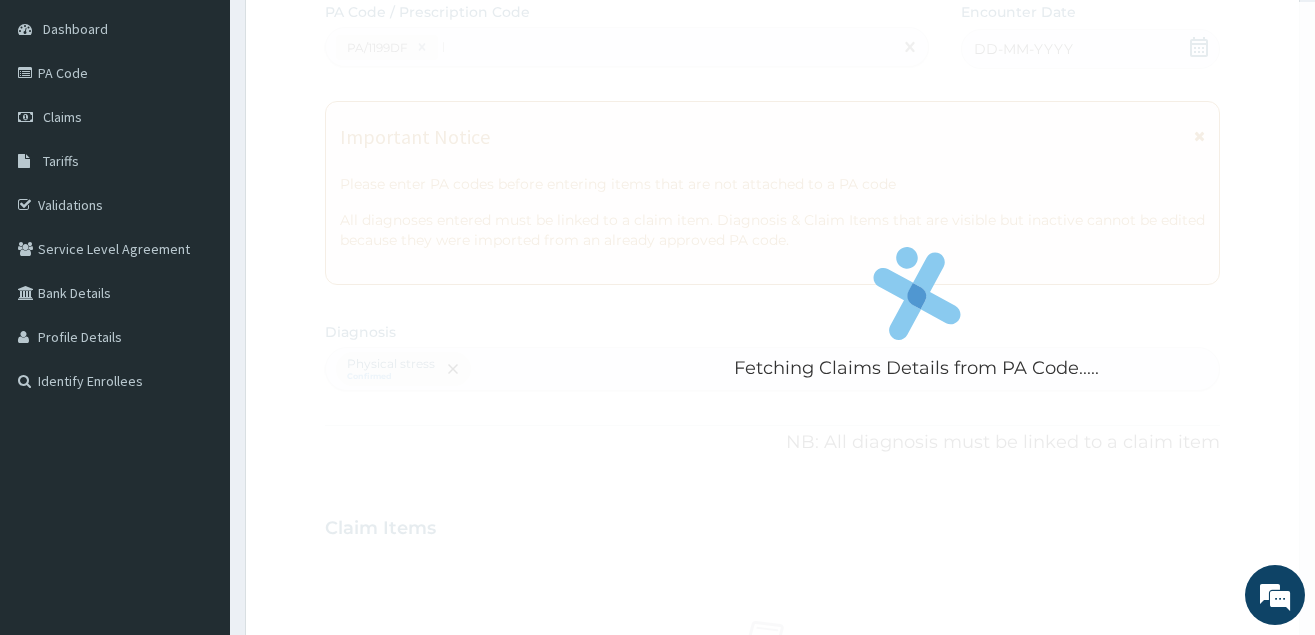 type 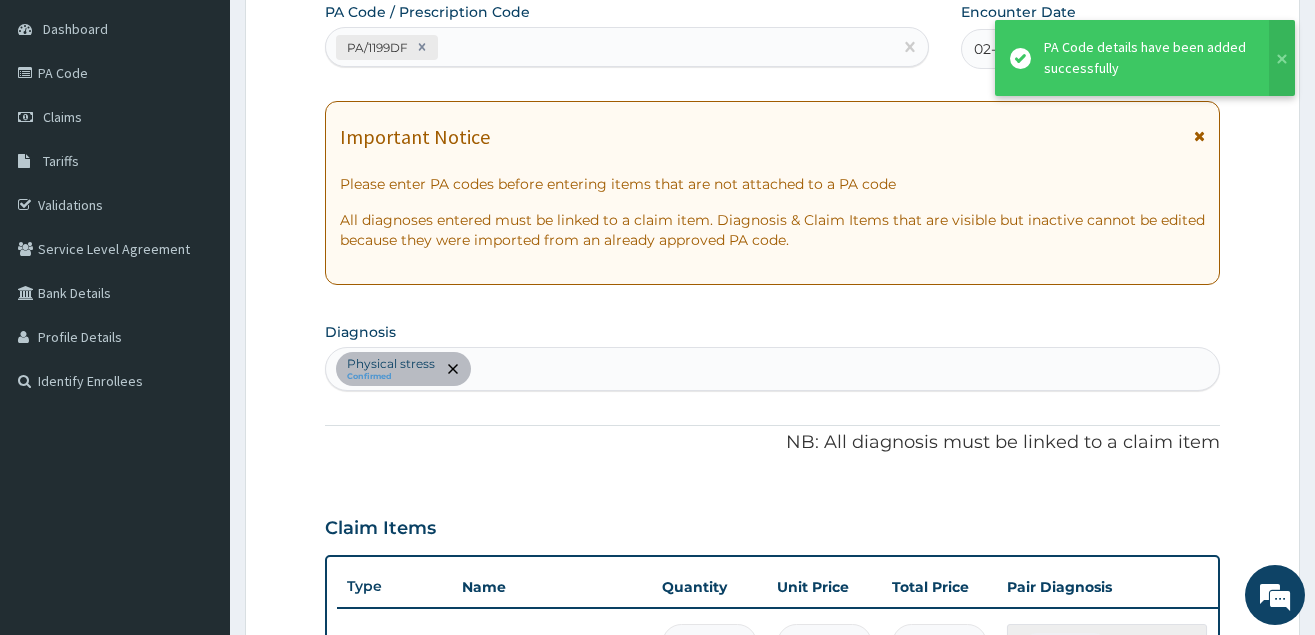 scroll, scrollTop: 515, scrollLeft: 0, axis: vertical 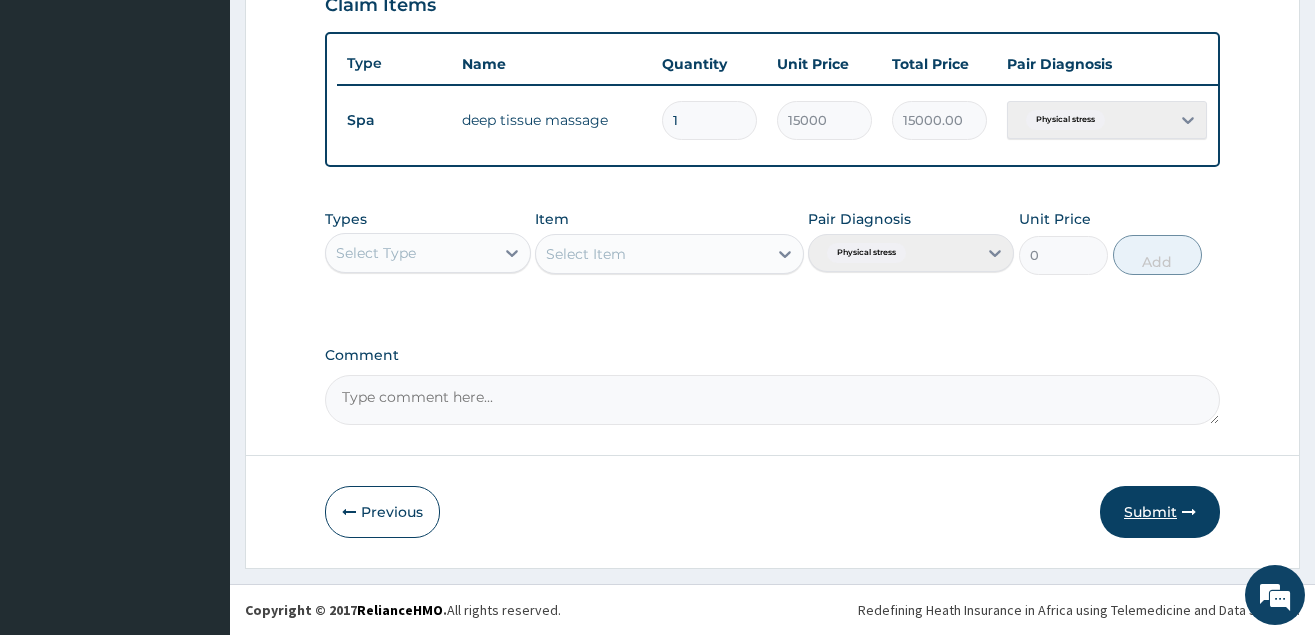 click on "Submit" at bounding box center (1160, 512) 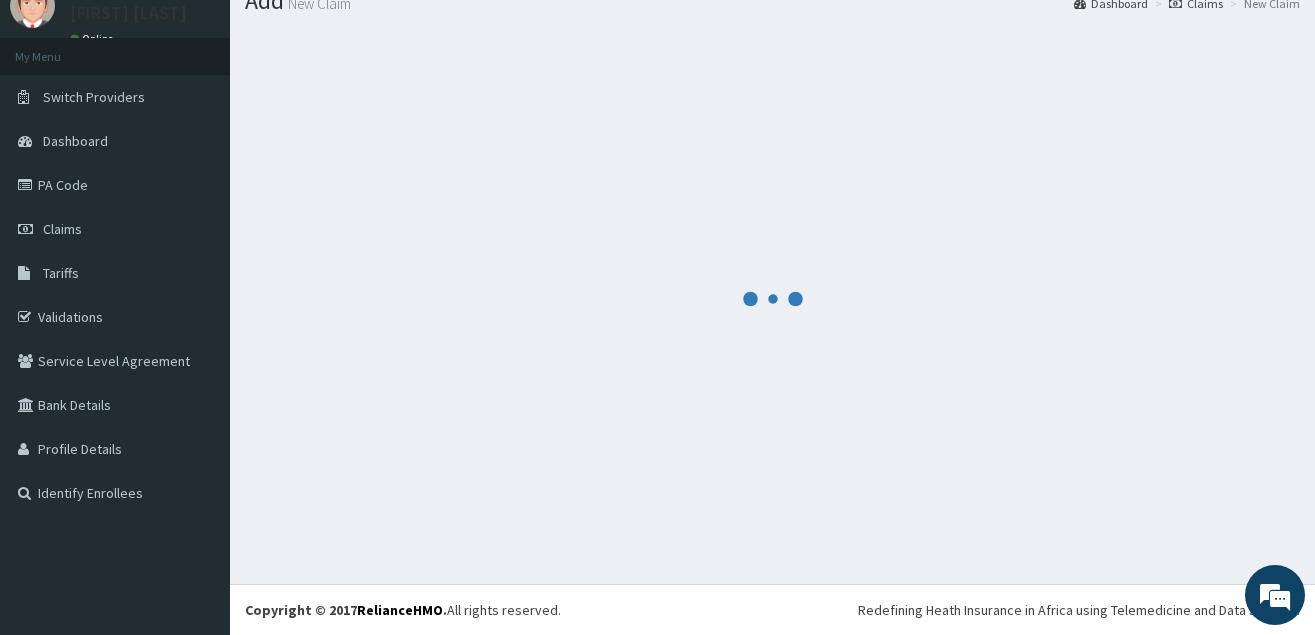 scroll, scrollTop: 77, scrollLeft: 0, axis: vertical 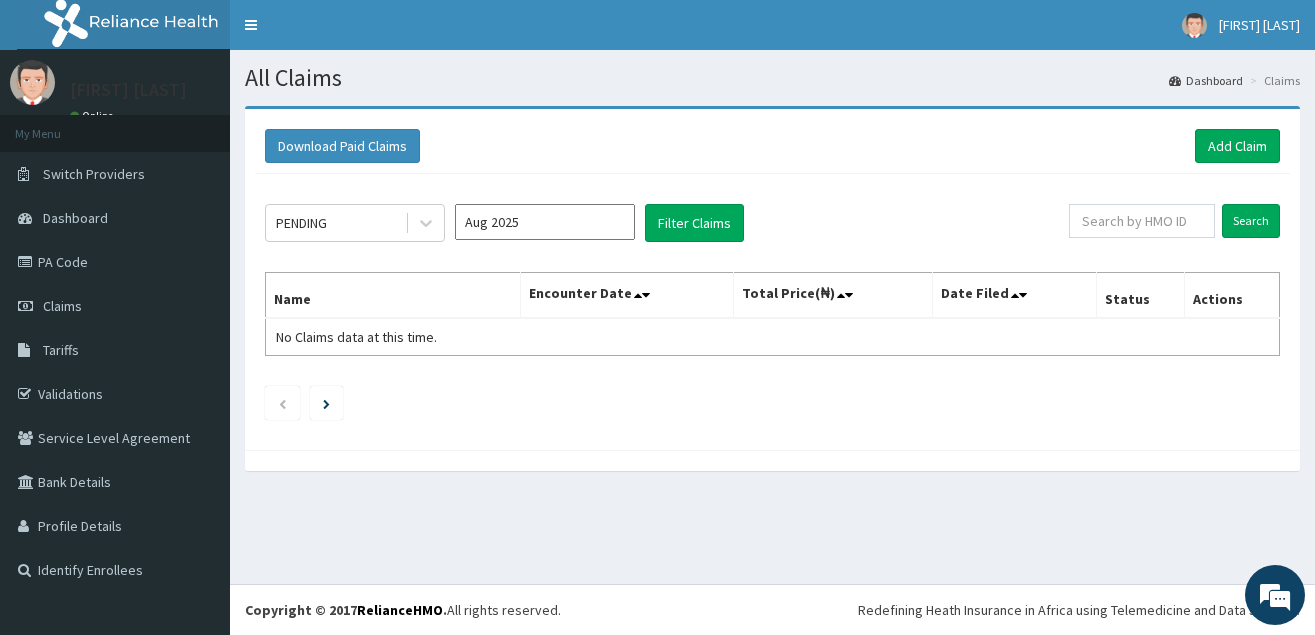 click on "Download Paid Claims Add Claim" at bounding box center [772, 146] 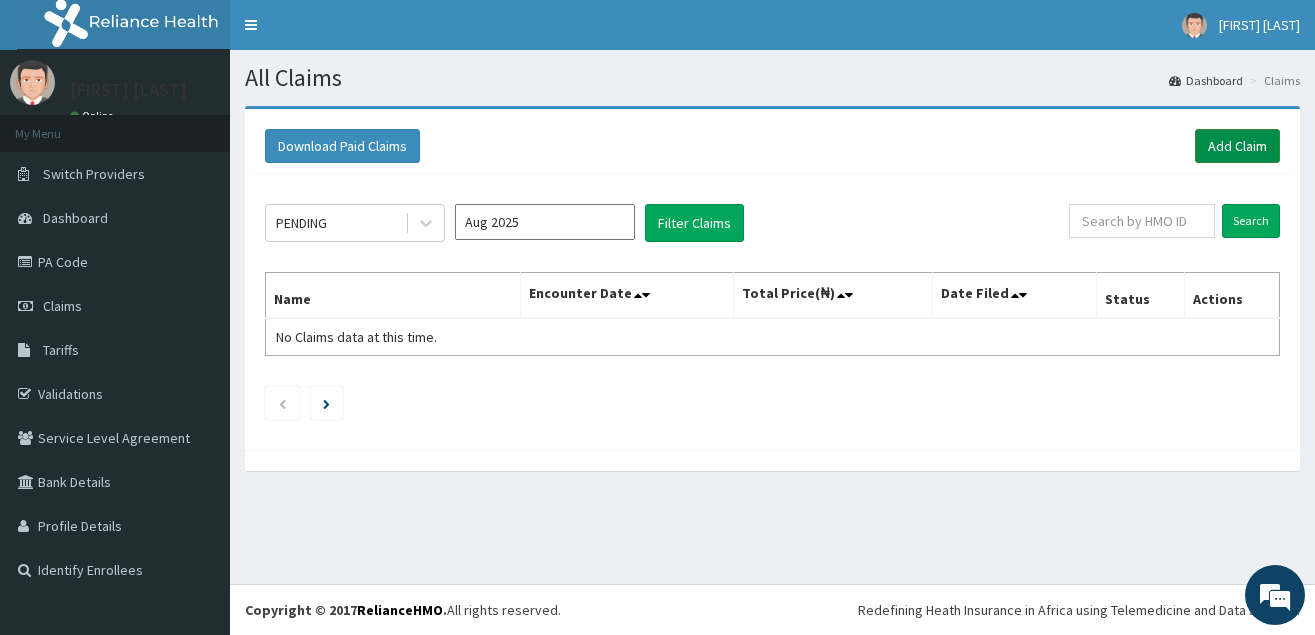 drag, startPoint x: 1227, startPoint y: 164, endPoint x: 1245, endPoint y: 157, distance: 19.313208 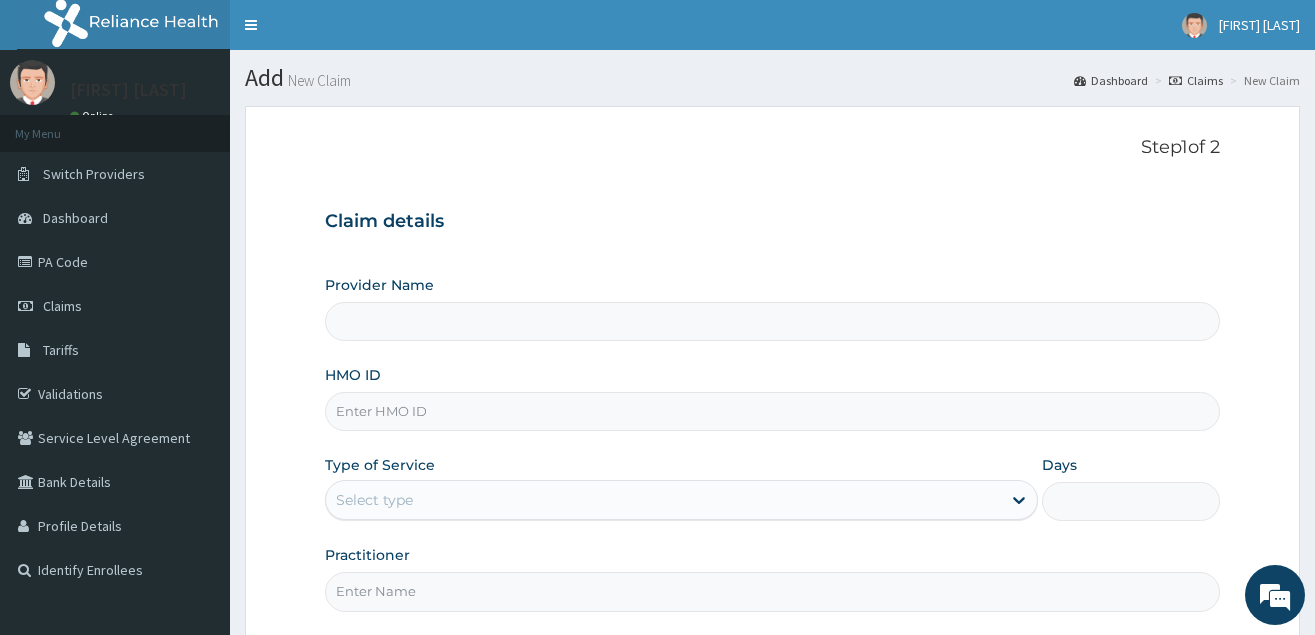 scroll, scrollTop: 0, scrollLeft: 0, axis: both 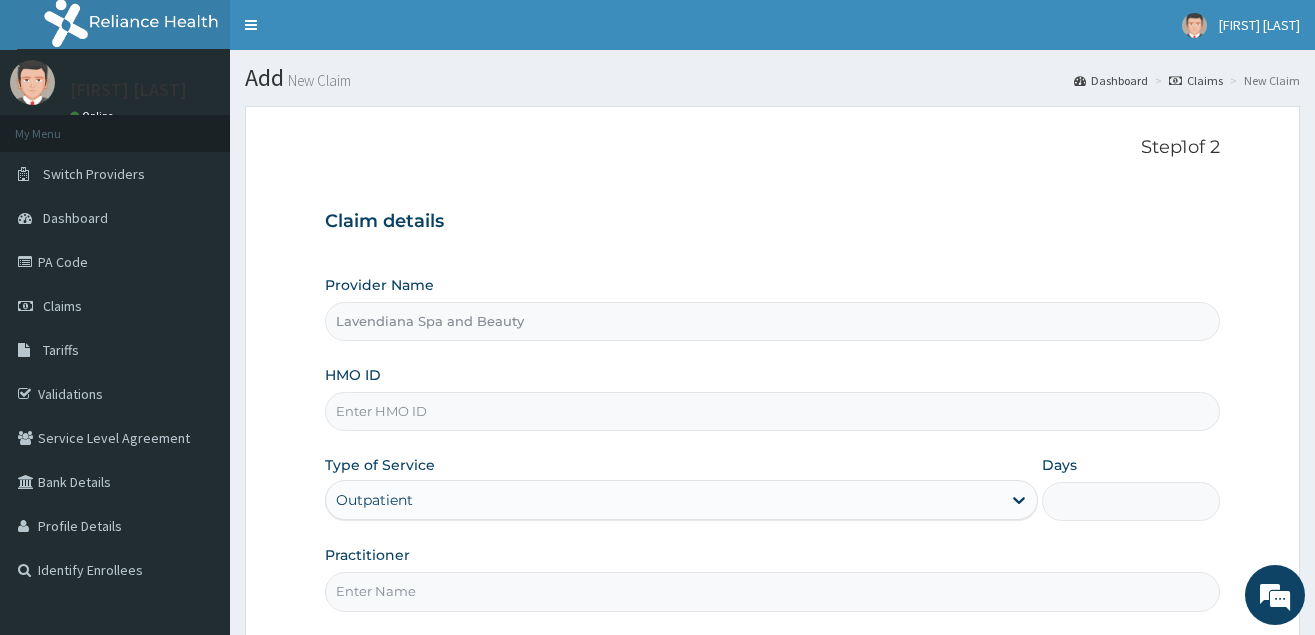 type on "Lavendiana Spa and Beauty" 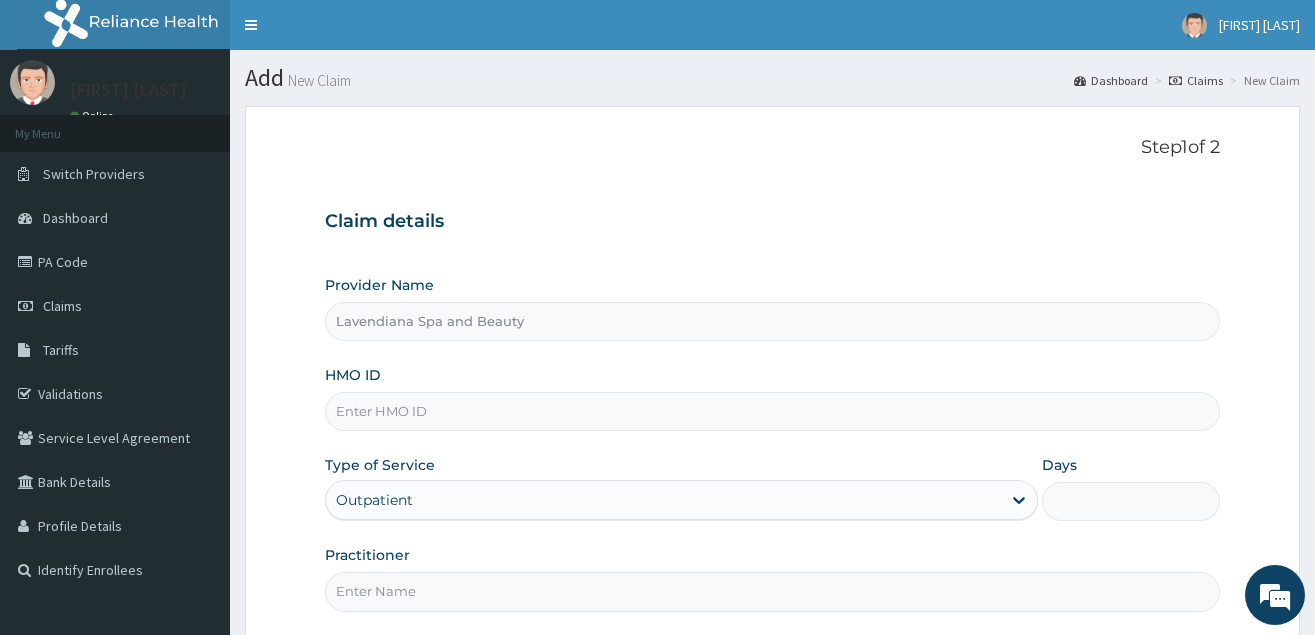 type on "1" 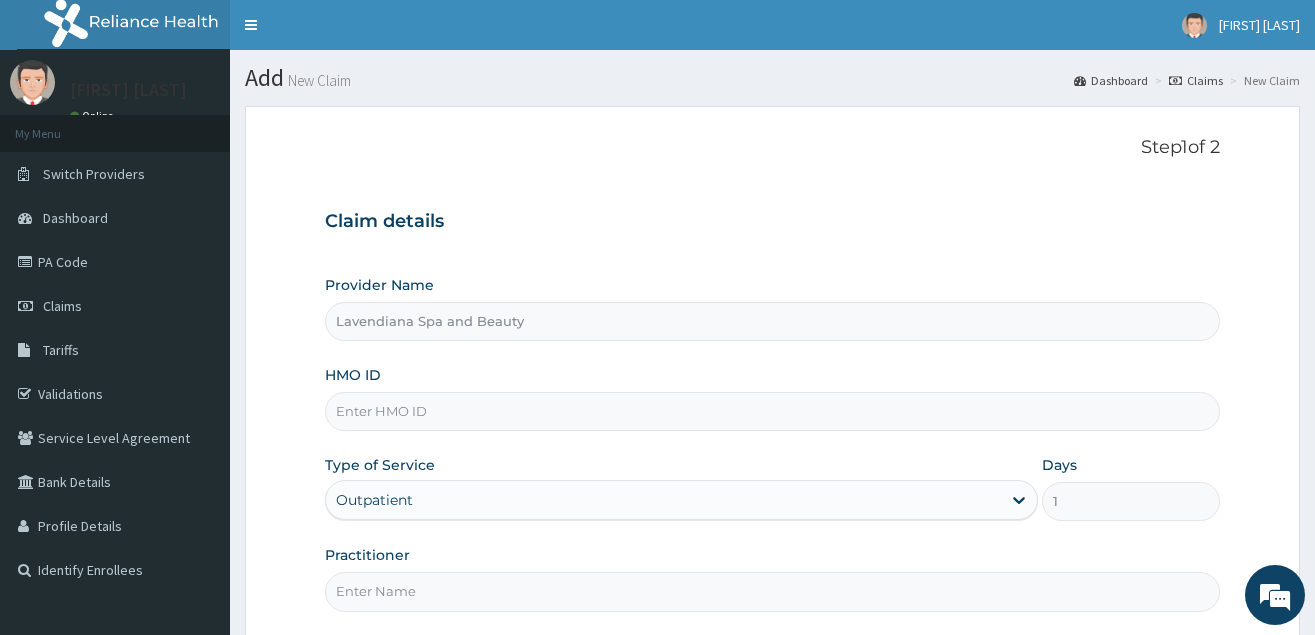 click on "HMO ID" at bounding box center (772, 411) 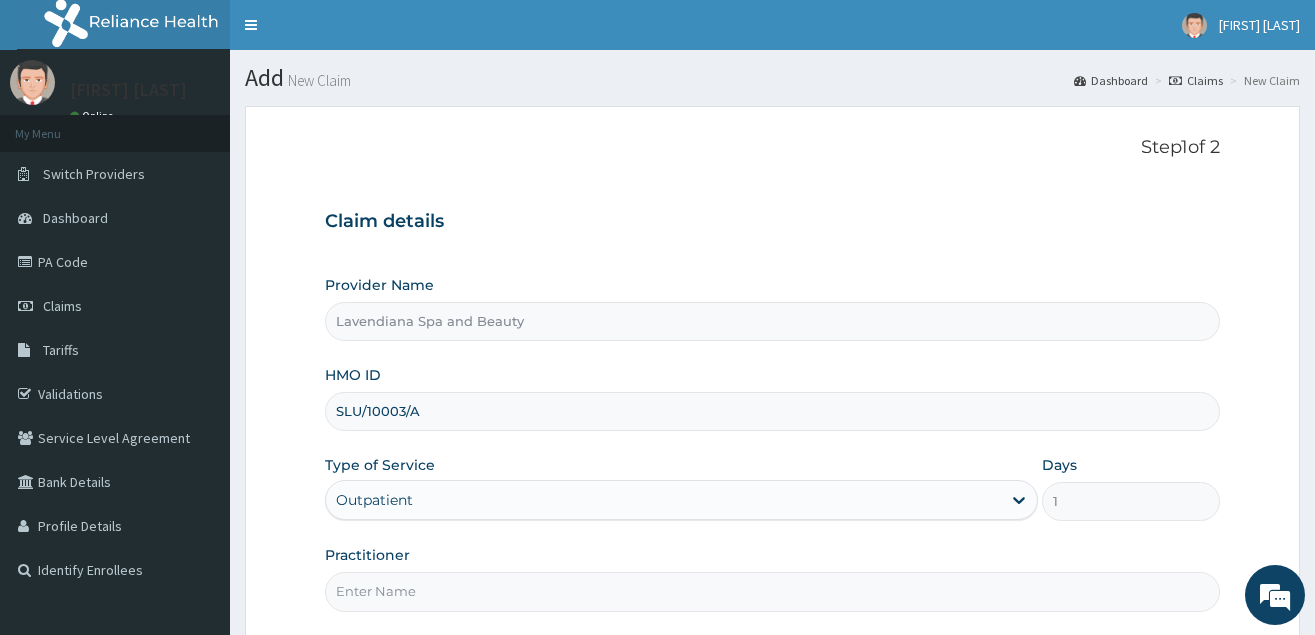 type on "SLU/10003/A" 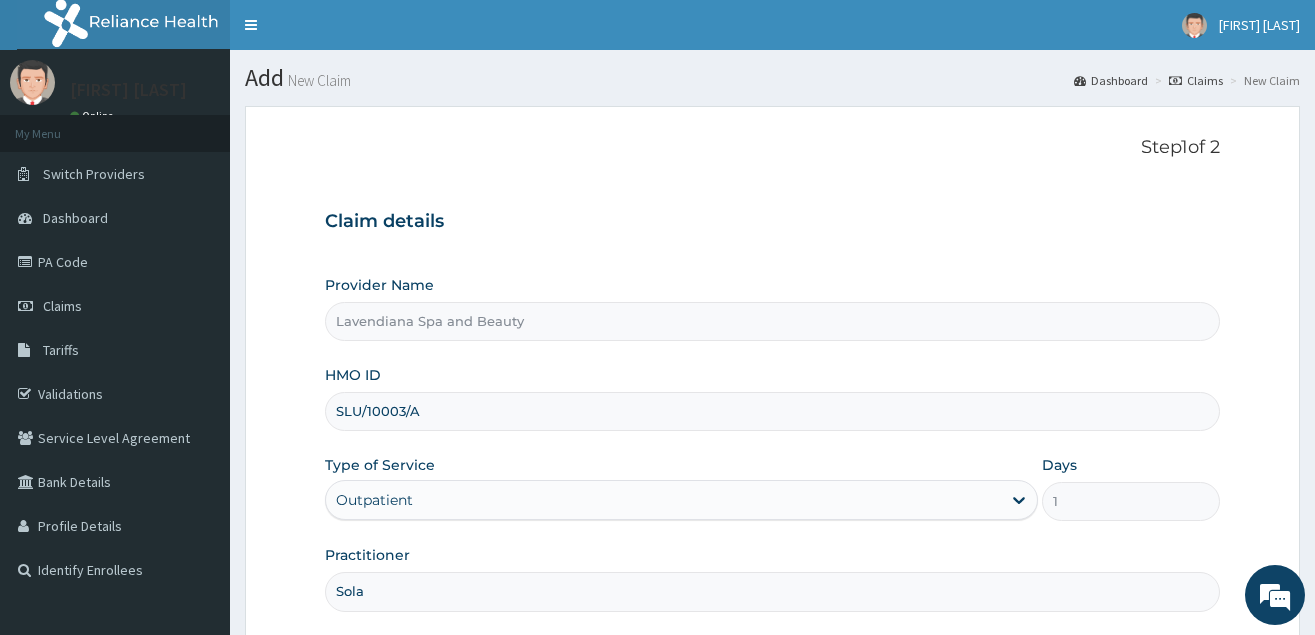 scroll, scrollTop: 189, scrollLeft: 0, axis: vertical 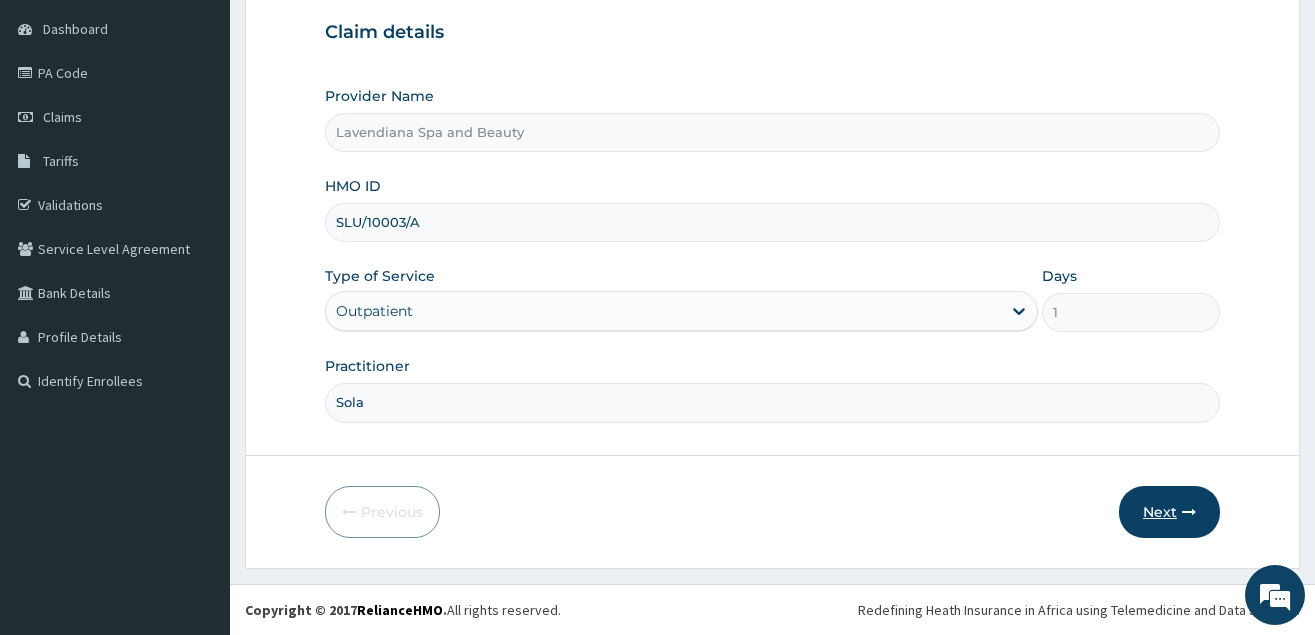 type on "Sola" 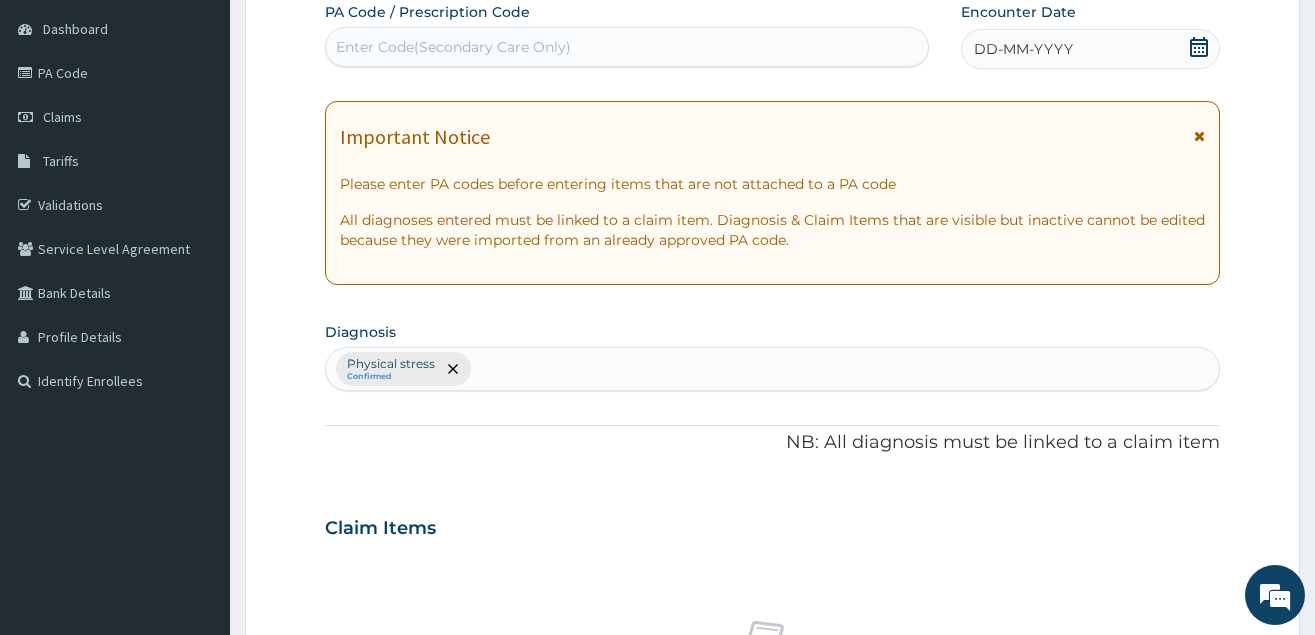click on "Enter Code(Secondary Care Only)" at bounding box center [453, 47] 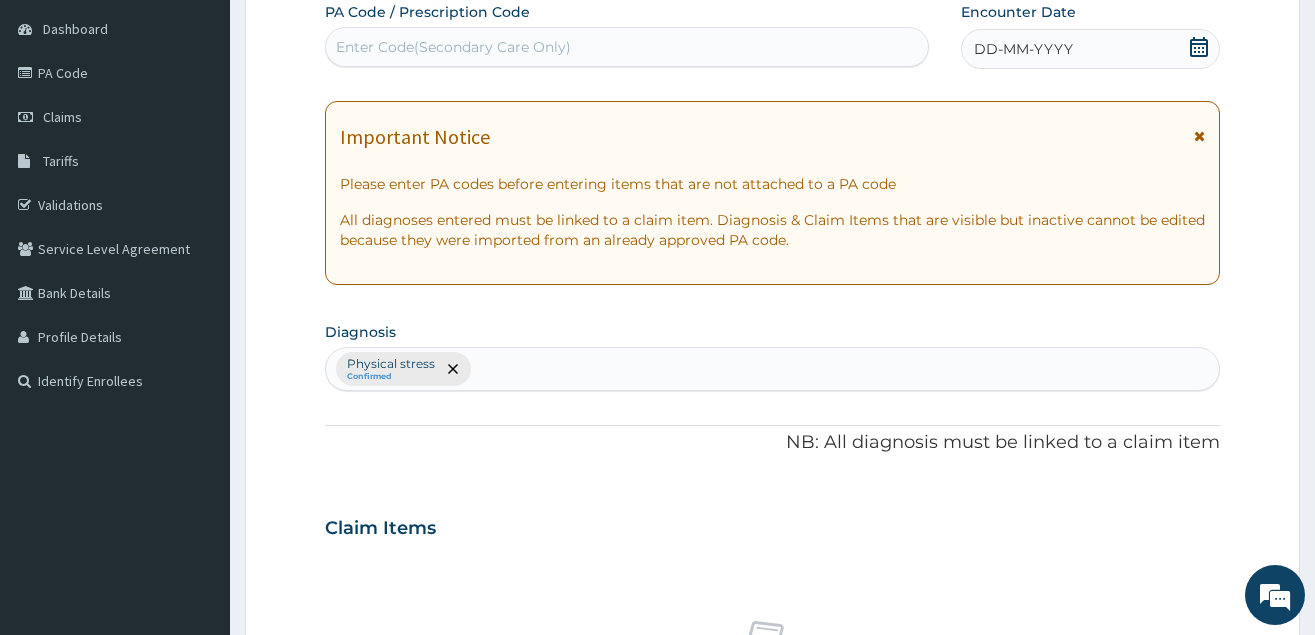 click on "Enter Code(Secondary Care Only)" at bounding box center [453, 47] 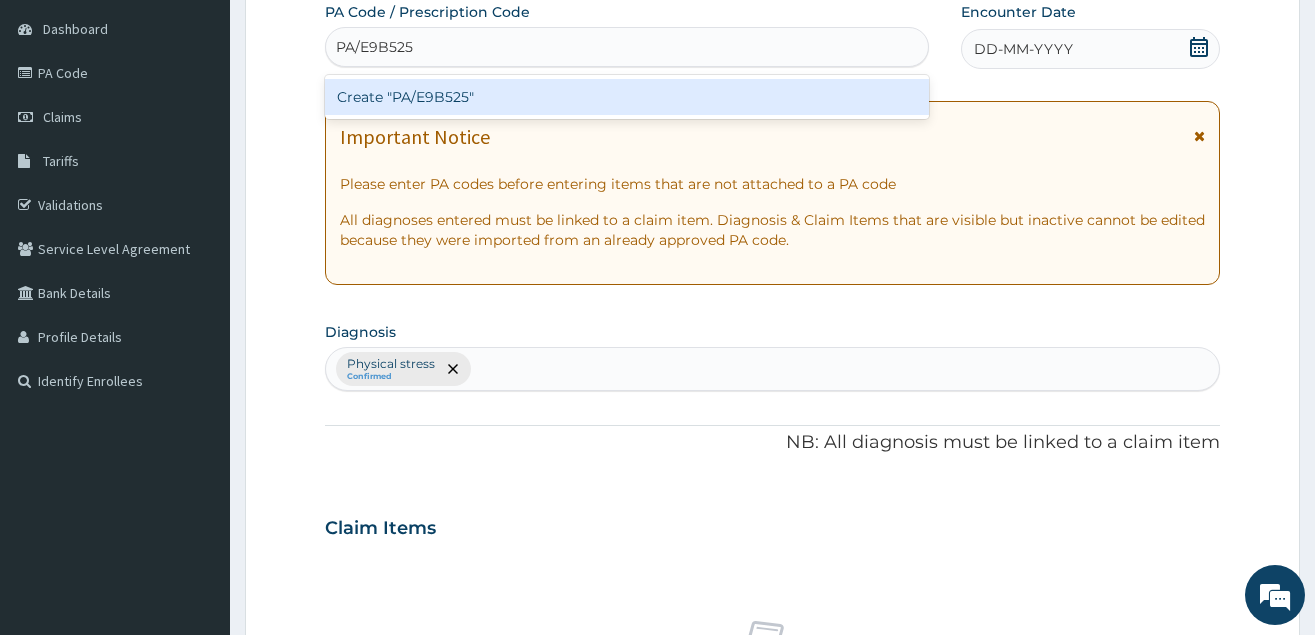 click on "Create "PA/E9B525"" at bounding box center (627, 97) 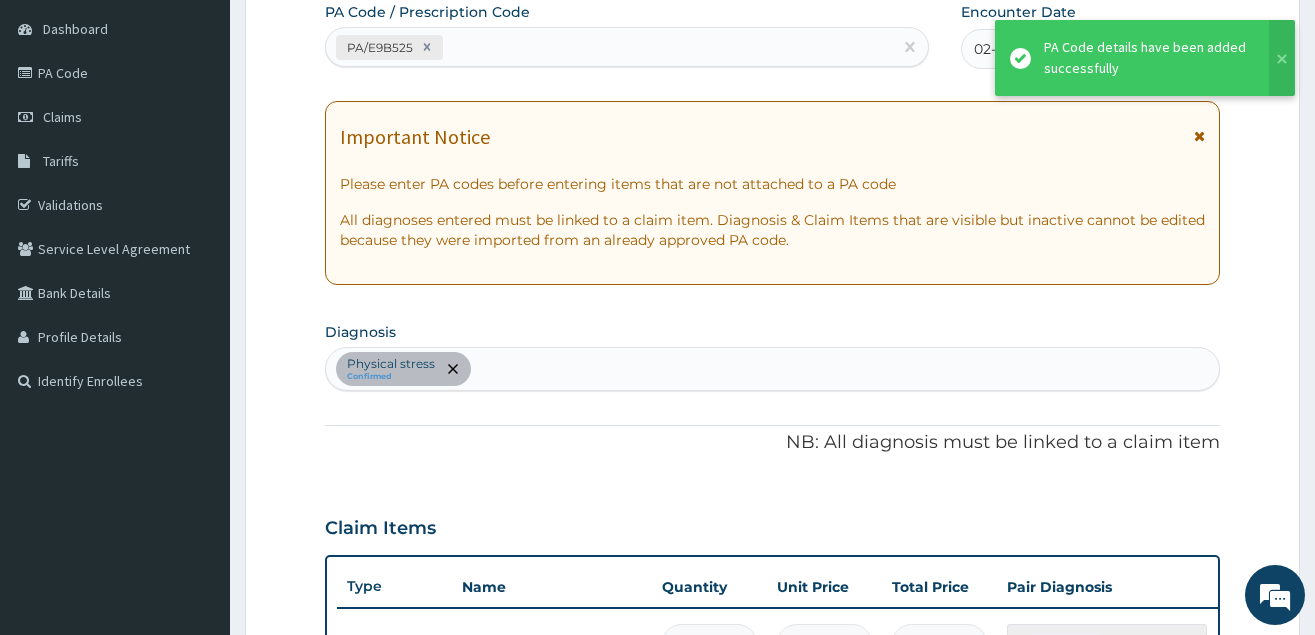 scroll, scrollTop: 584, scrollLeft: 0, axis: vertical 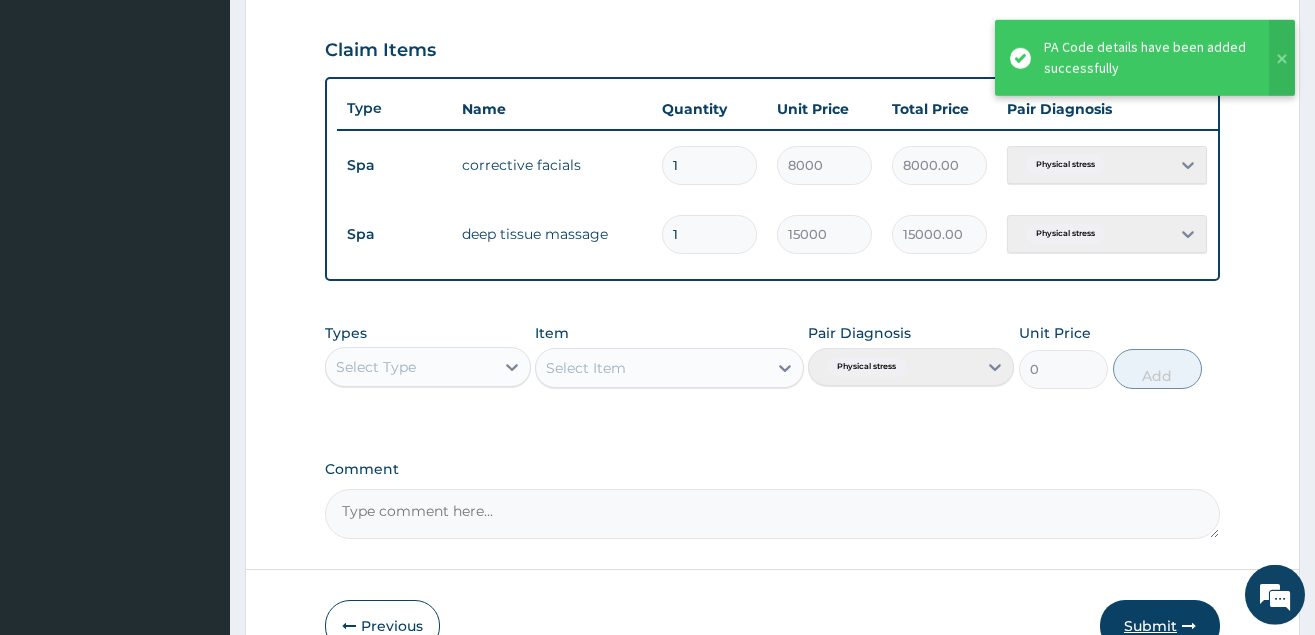 click on "Submit" at bounding box center (1160, 626) 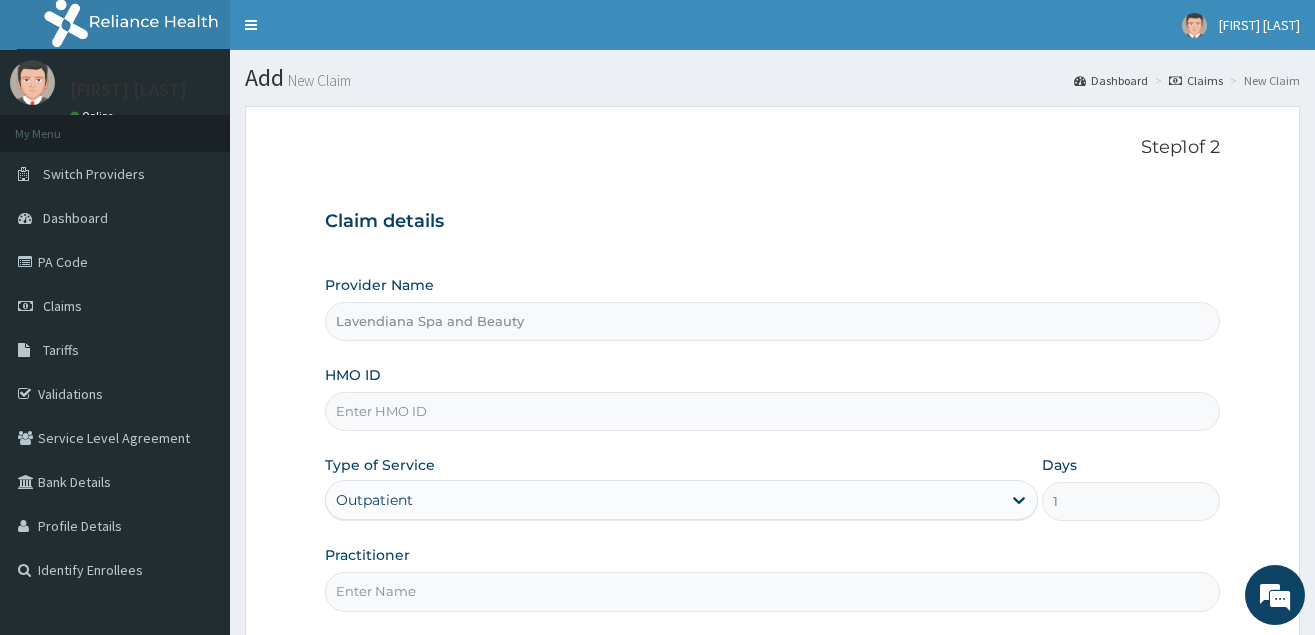 scroll, scrollTop: 0, scrollLeft: 0, axis: both 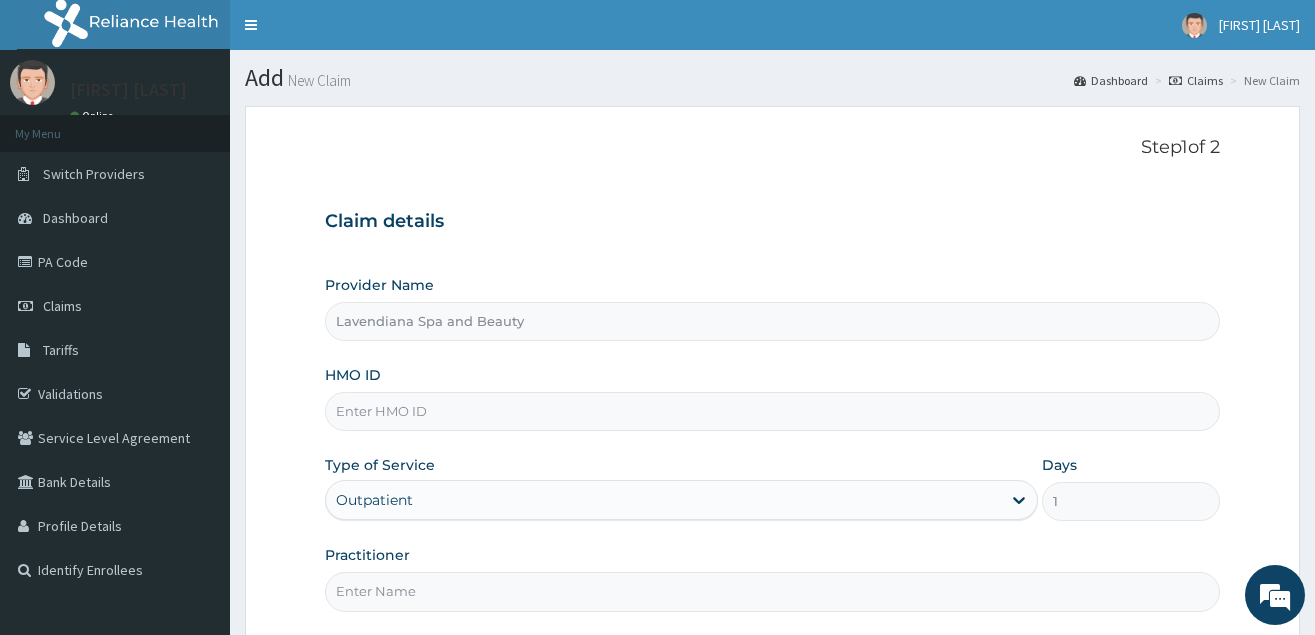 click on "HMO ID" at bounding box center [772, 411] 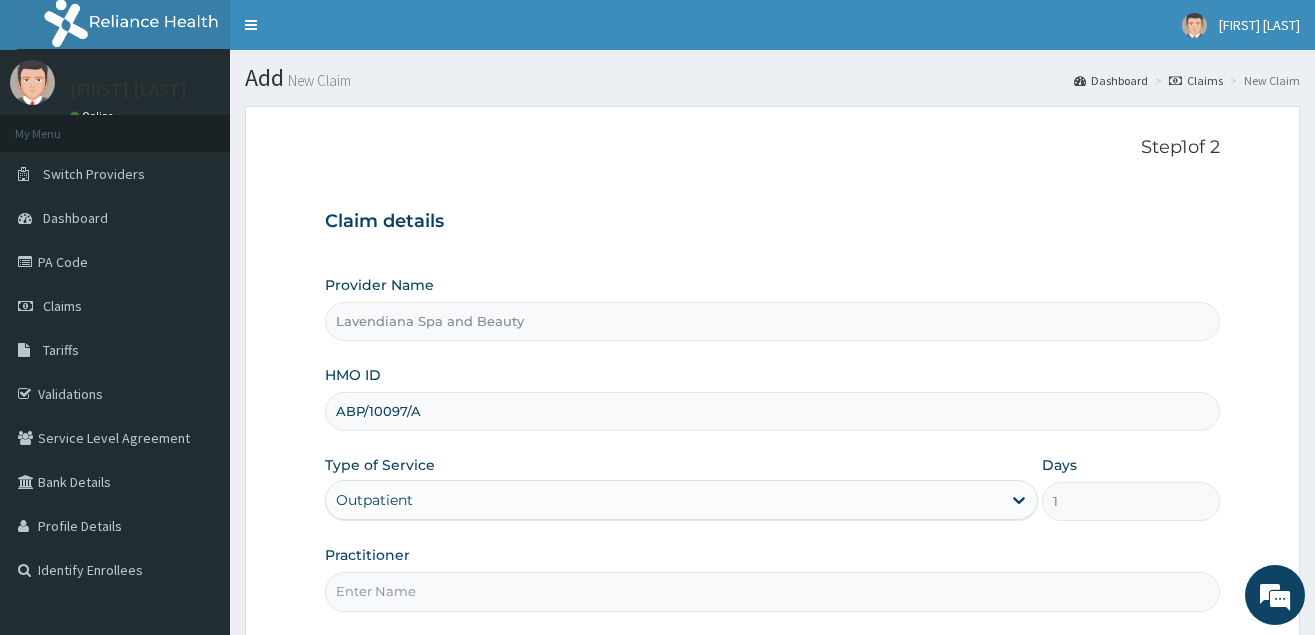 type on "ABP/10097/A" 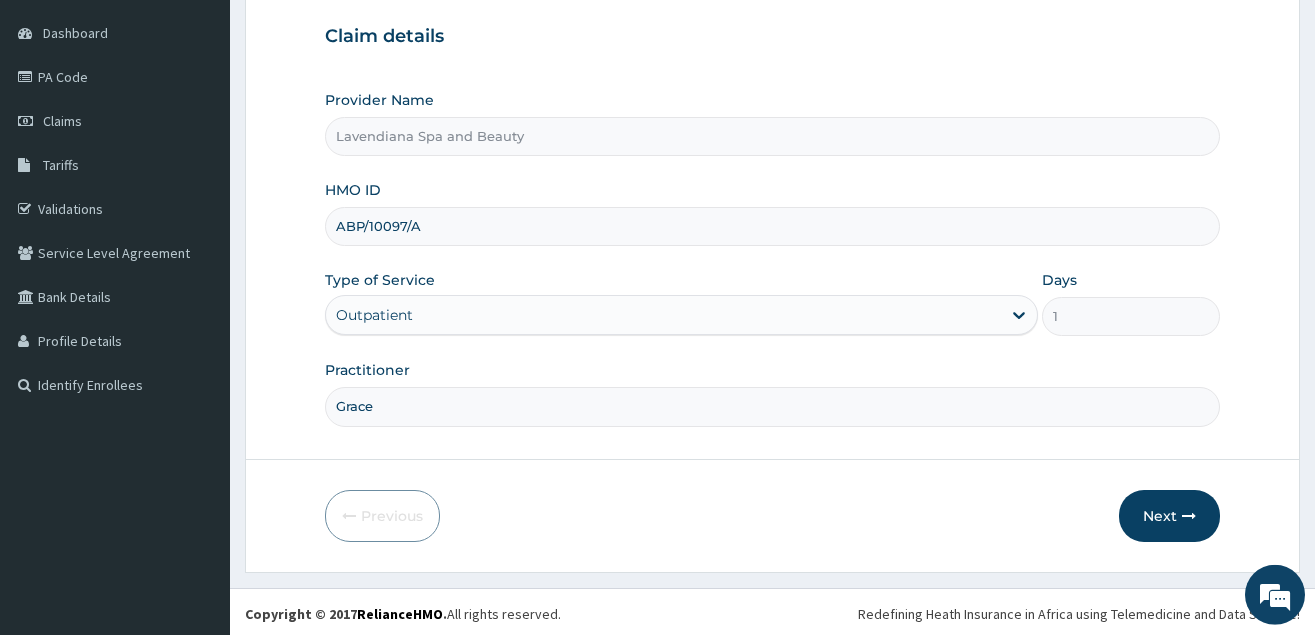 scroll, scrollTop: 189, scrollLeft: 0, axis: vertical 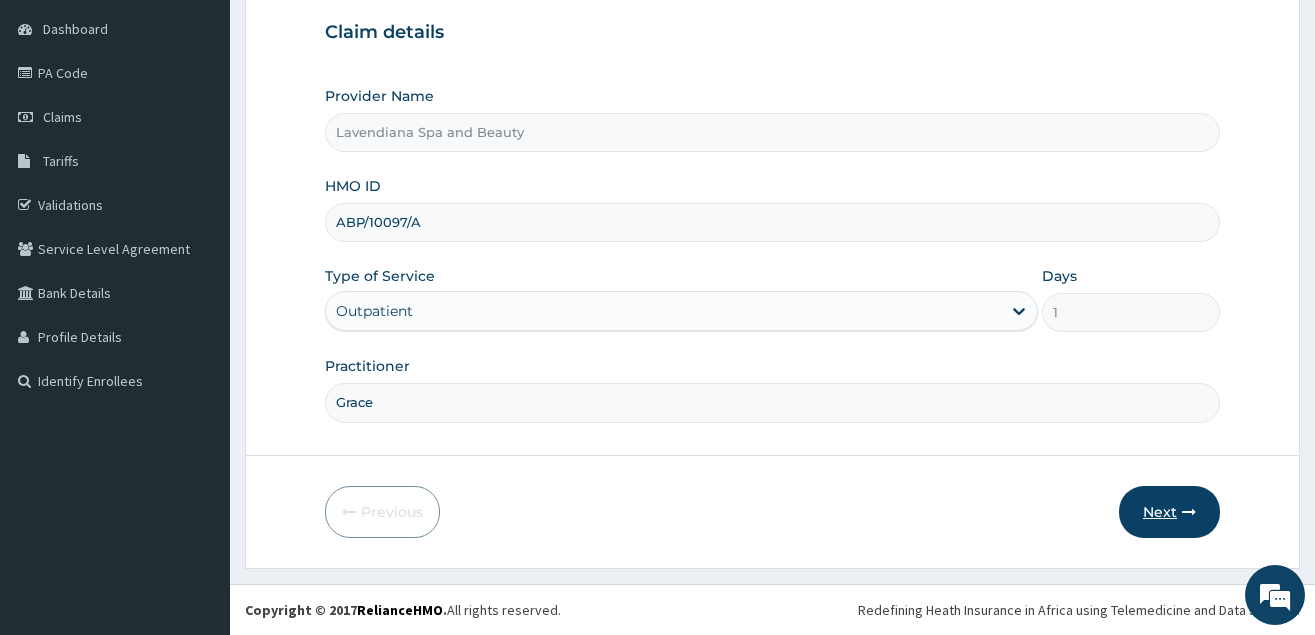 type on "Grace" 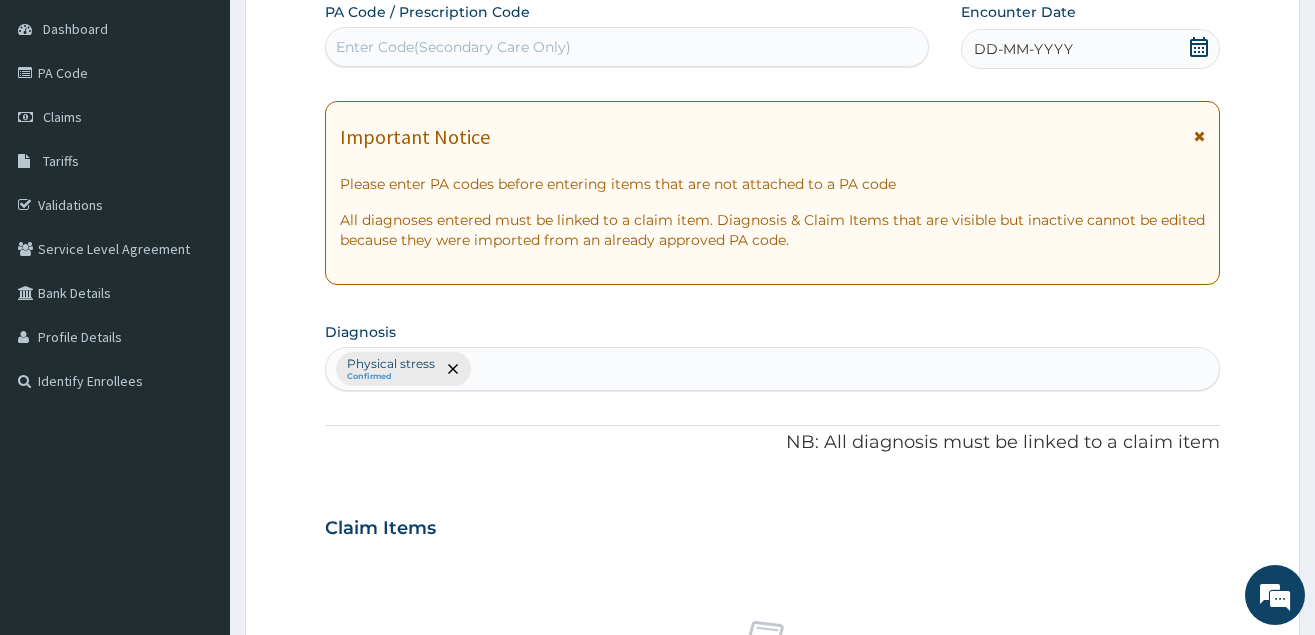 click on "Enter Code(Secondary Care Only)" at bounding box center [453, 47] 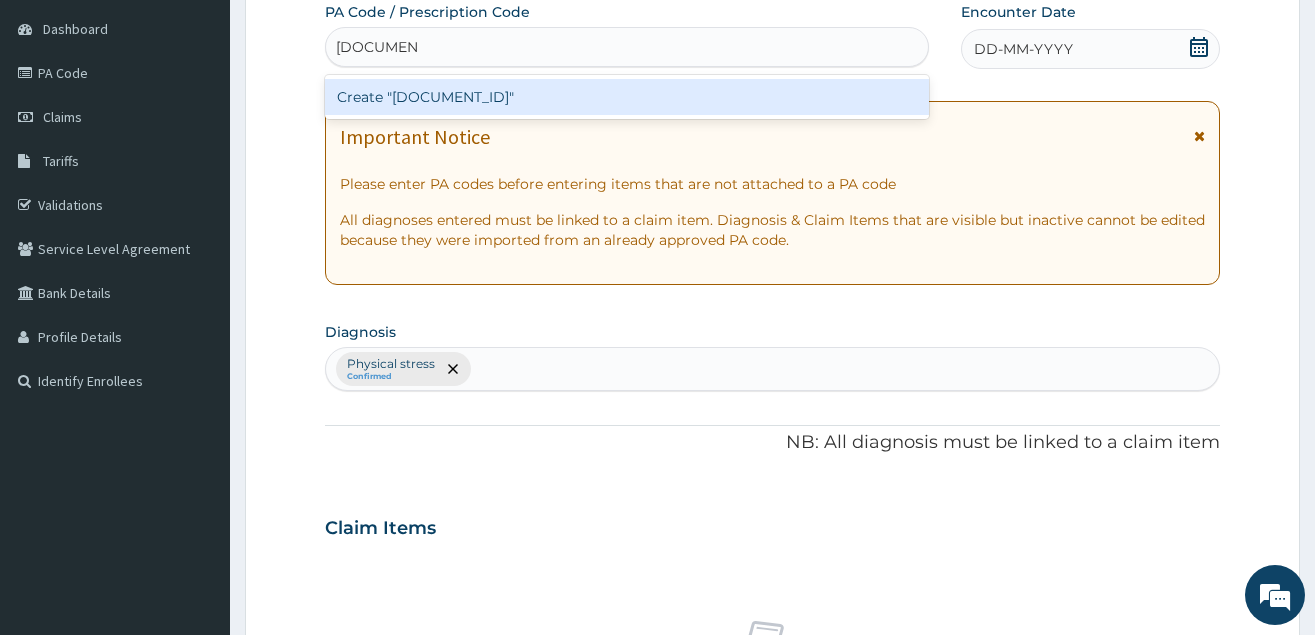 click on "Create "PA/7B00E7"" at bounding box center (627, 97) 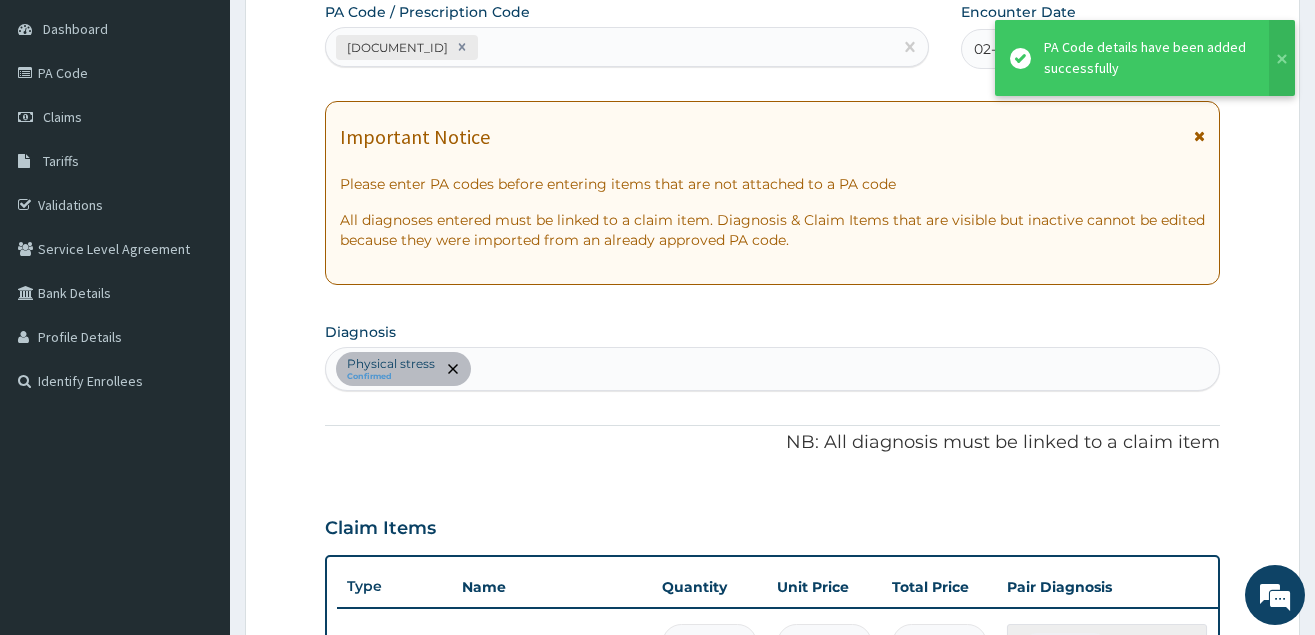 scroll, scrollTop: 584, scrollLeft: 0, axis: vertical 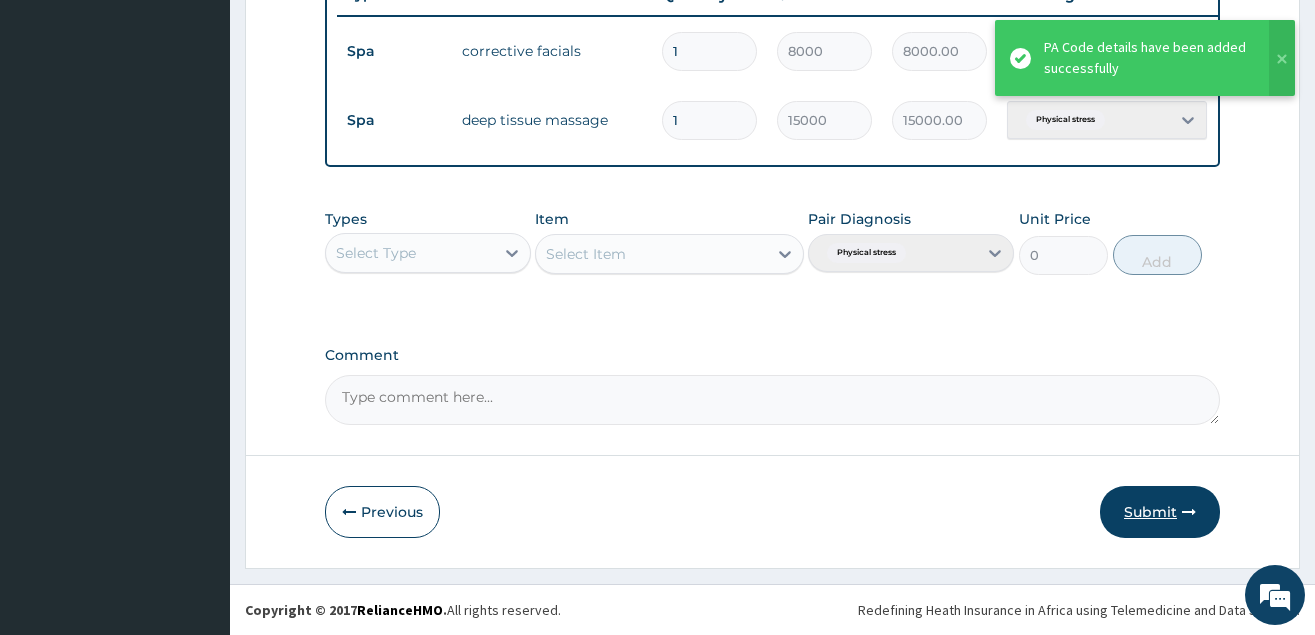 click on "Submit" at bounding box center (1160, 512) 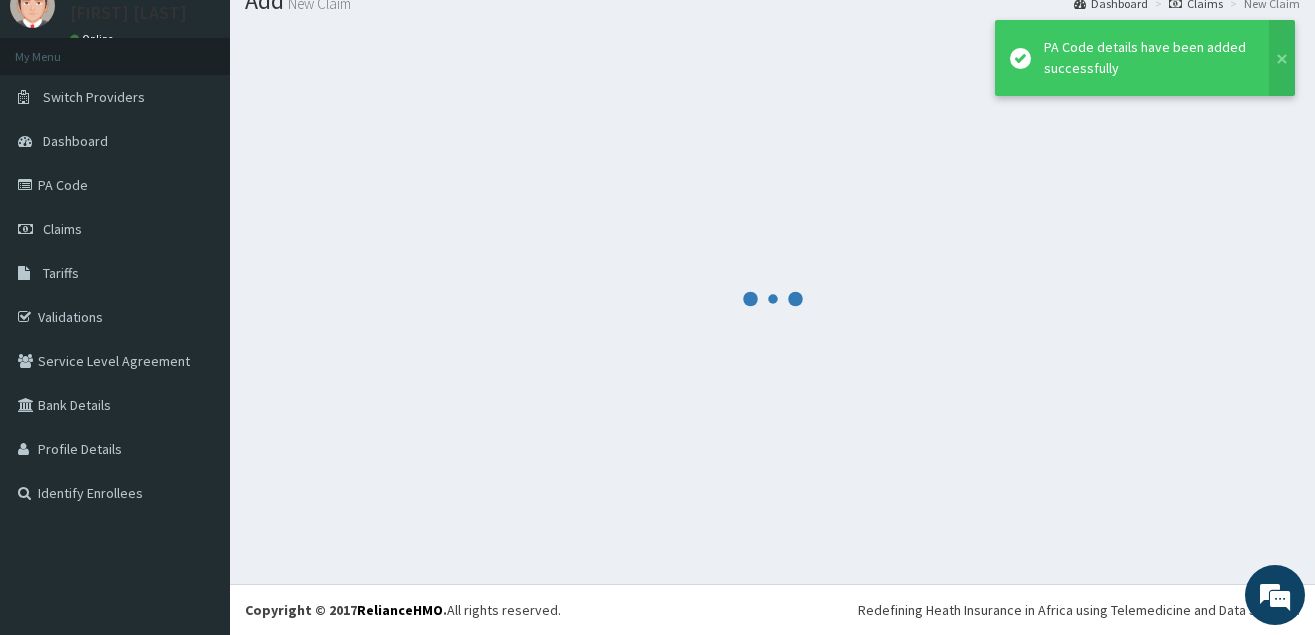 scroll, scrollTop: 77, scrollLeft: 0, axis: vertical 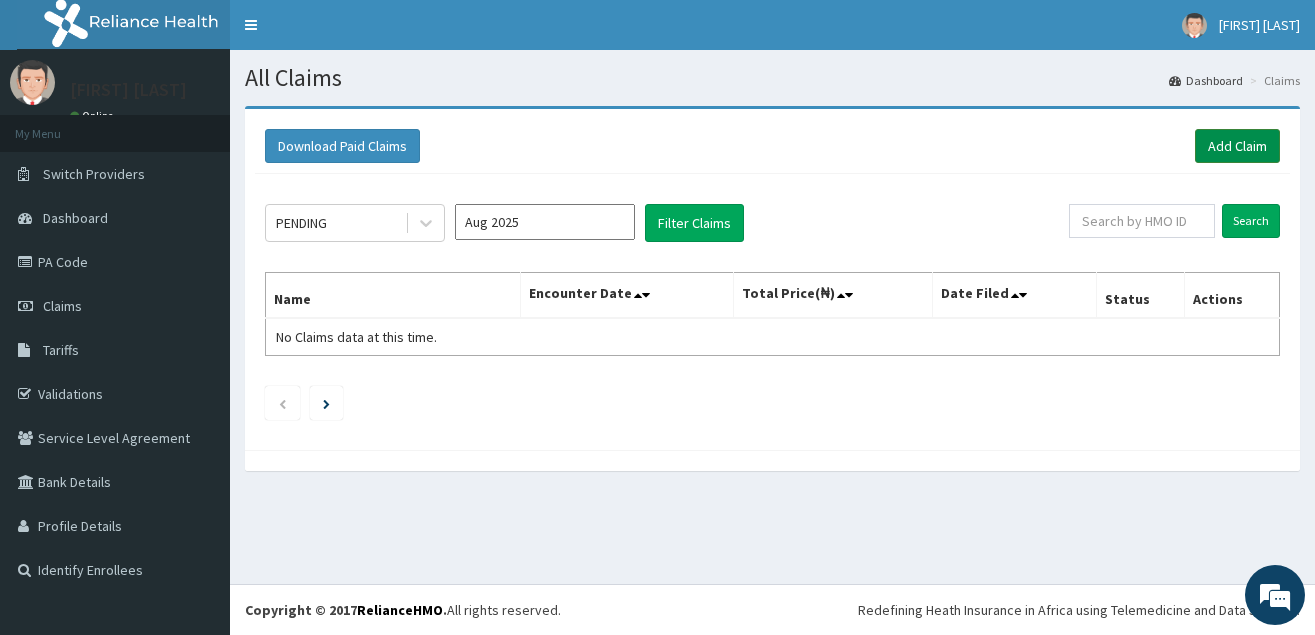 click on "Add Claim" at bounding box center (1237, 146) 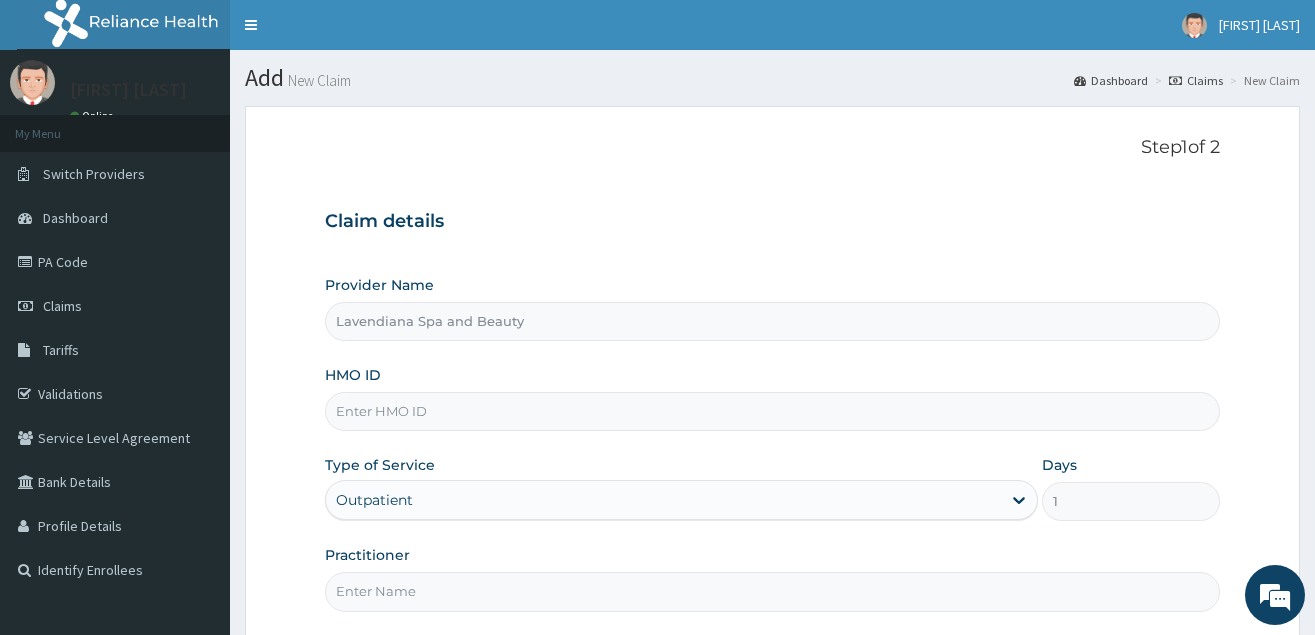 scroll, scrollTop: 0, scrollLeft: 0, axis: both 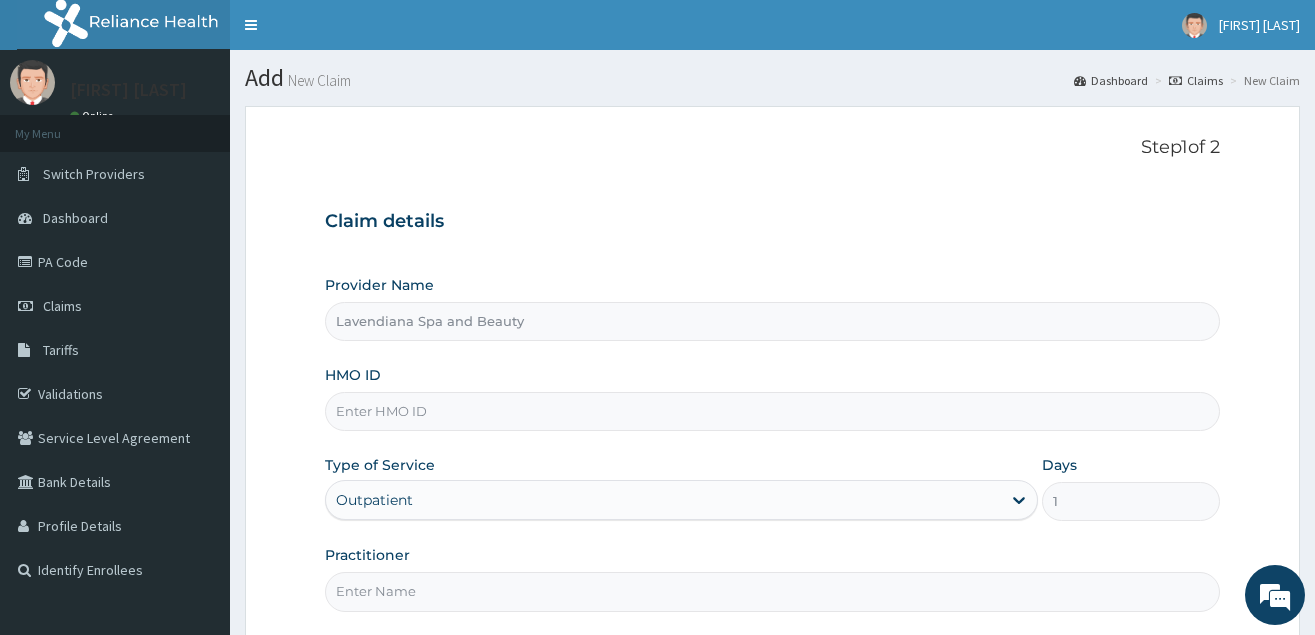 click on "HMO ID" at bounding box center (772, 411) 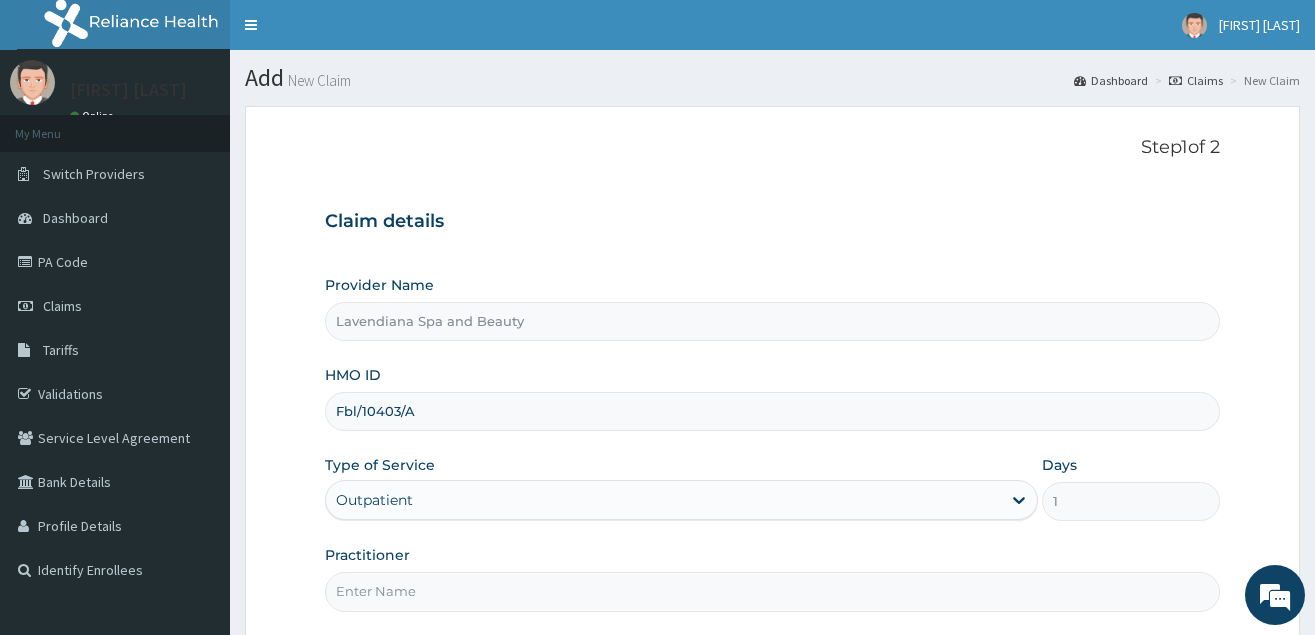 type on "Fbl/10403/A" 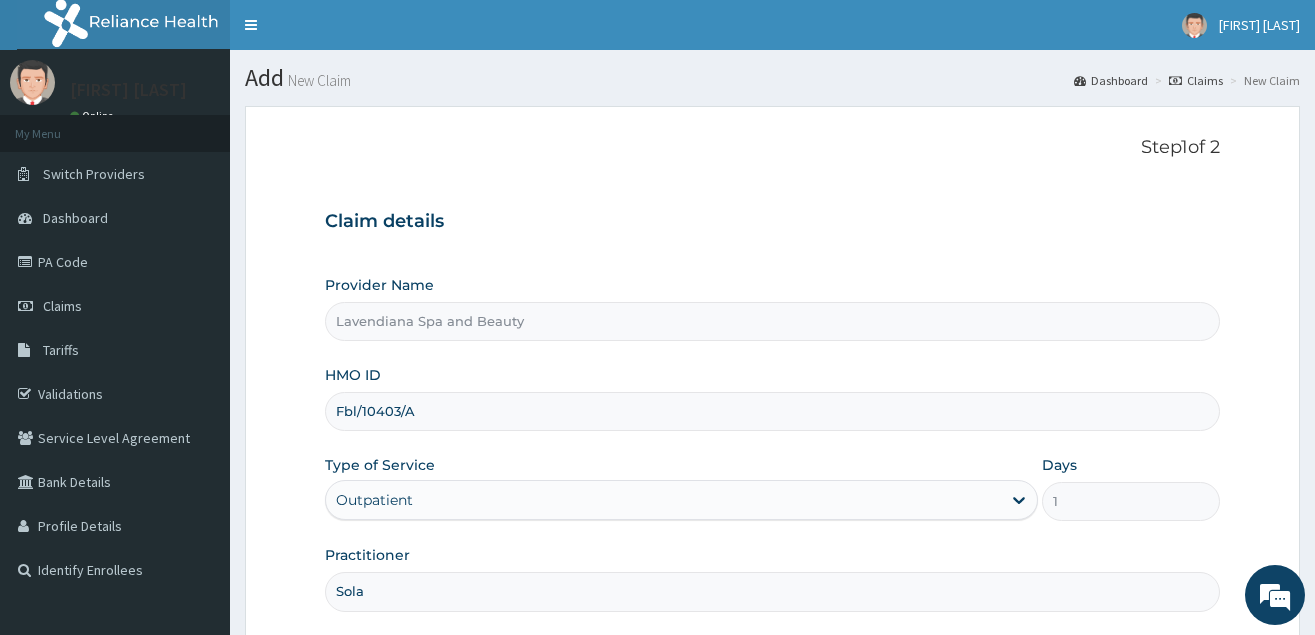 scroll, scrollTop: 189, scrollLeft: 0, axis: vertical 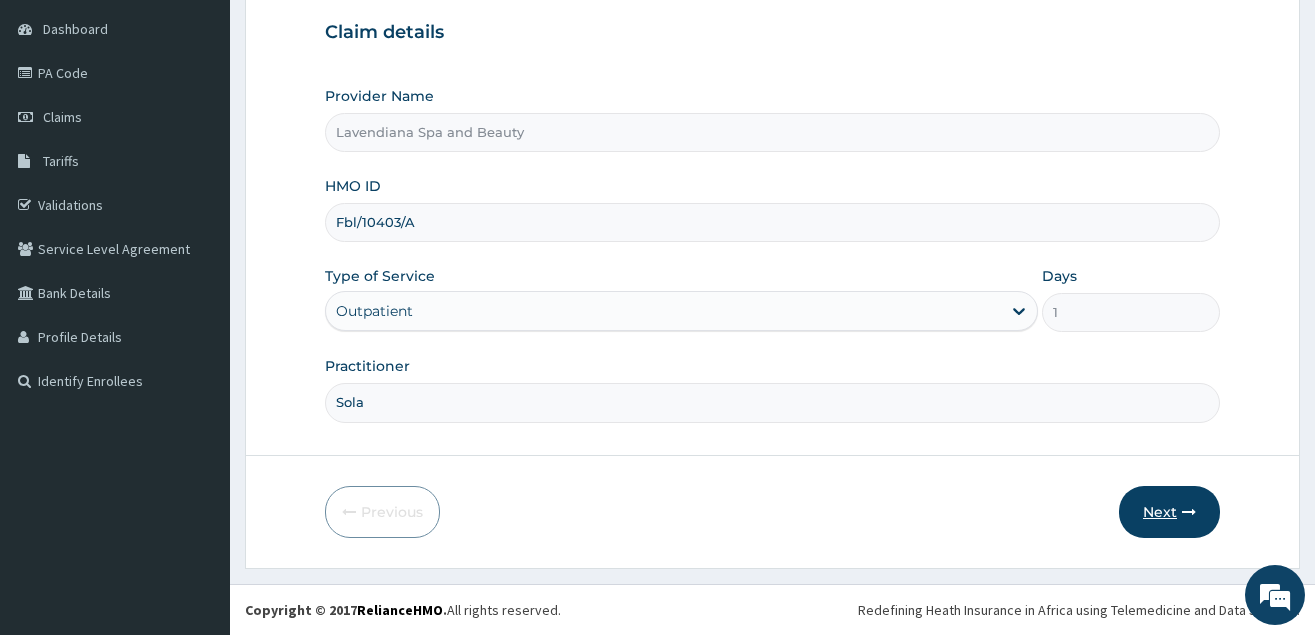 type on "Sola" 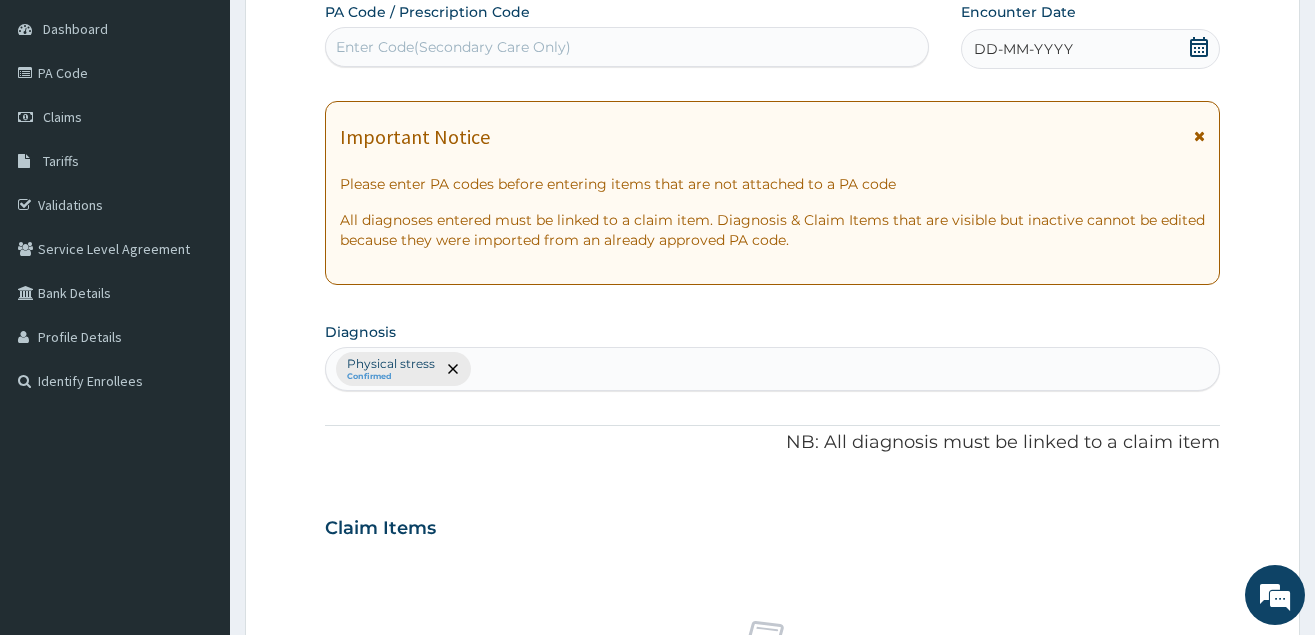 click on "Enter Code(Secondary Care Only)" at bounding box center (627, 47) 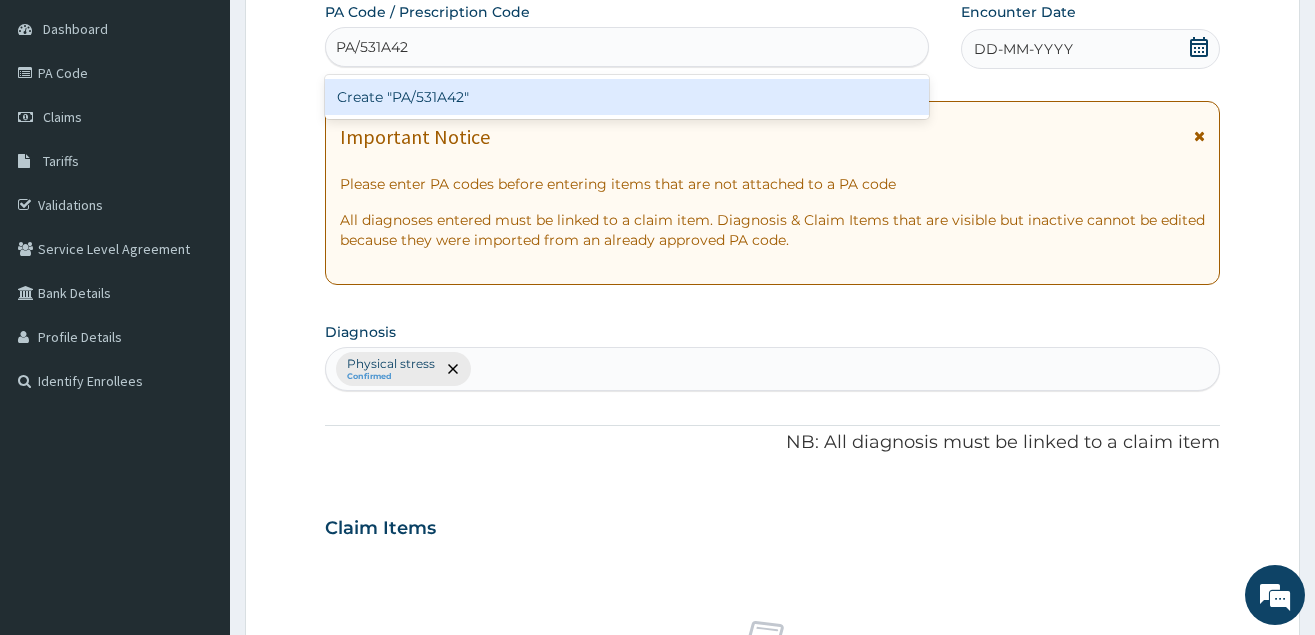 click on "Create "PA/531A42"" at bounding box center [627, 97] 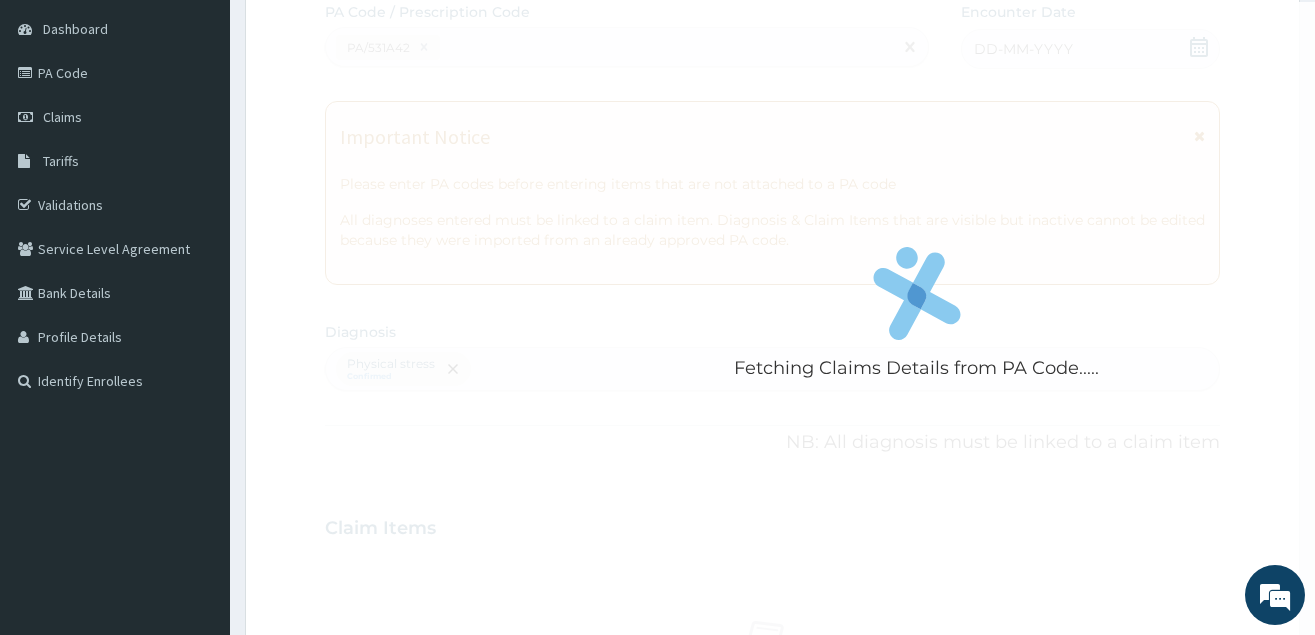 scroll, scrollTop: 584, scrollLeft: 0, axis: vertical 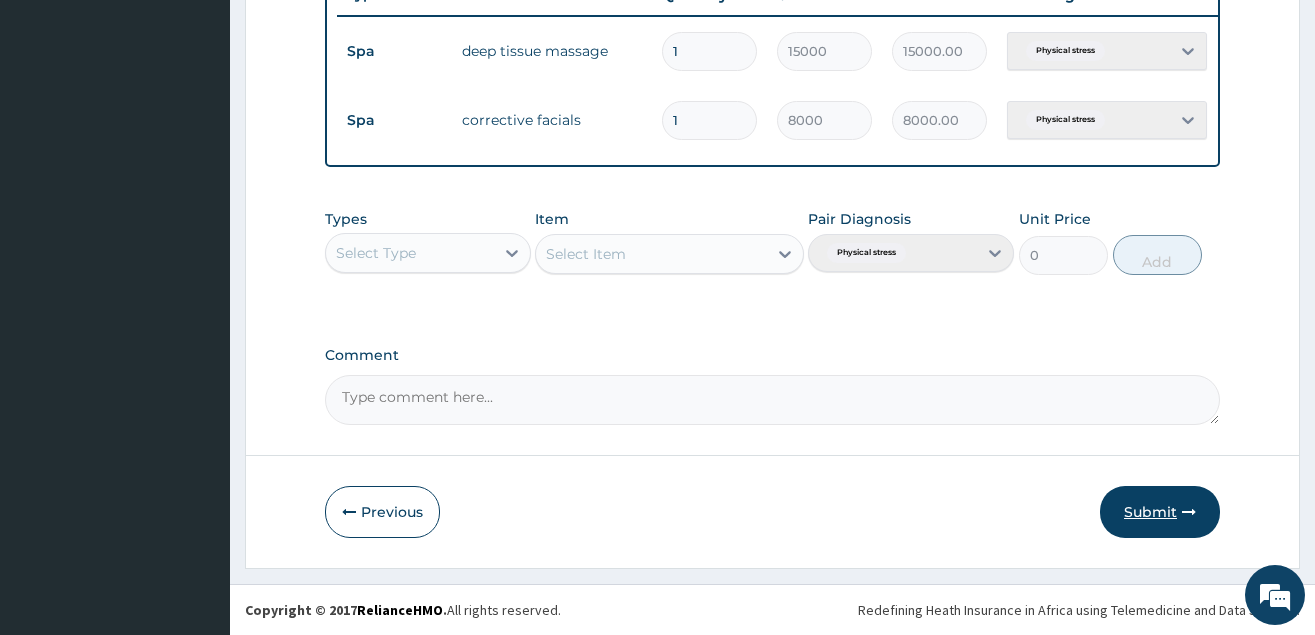 click on "Submit" at bounding box center [1160, 512] 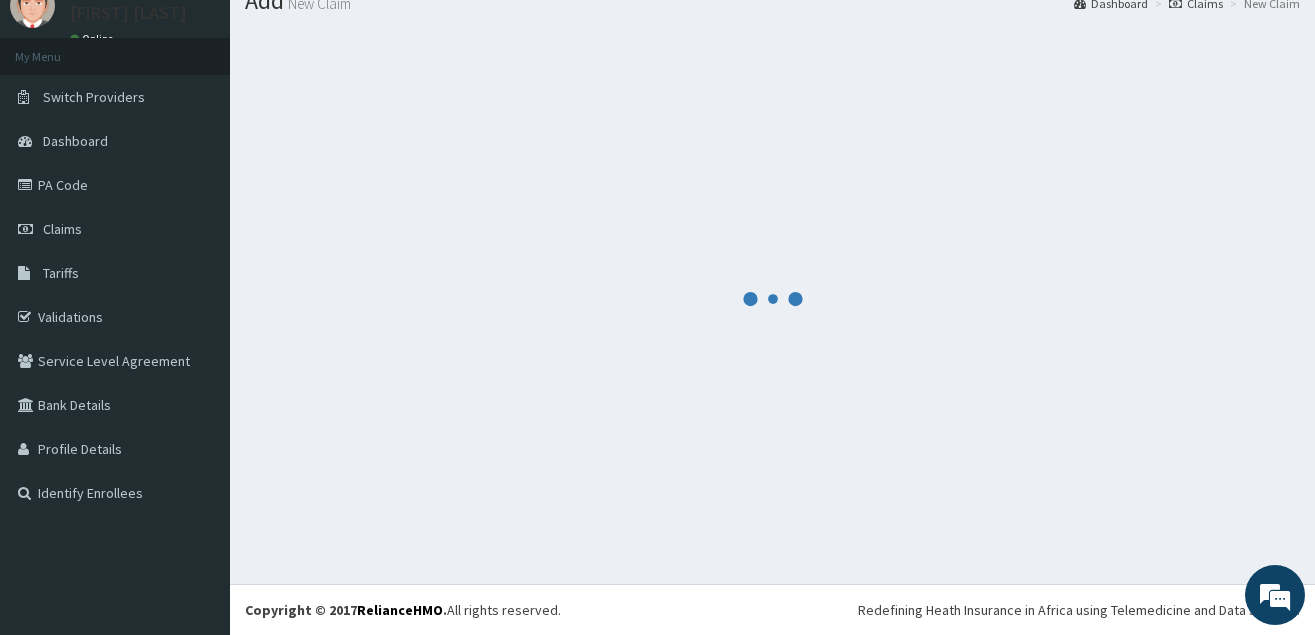 scroll, scrollTop: 77, scrollLeft: 0, axis: vertical 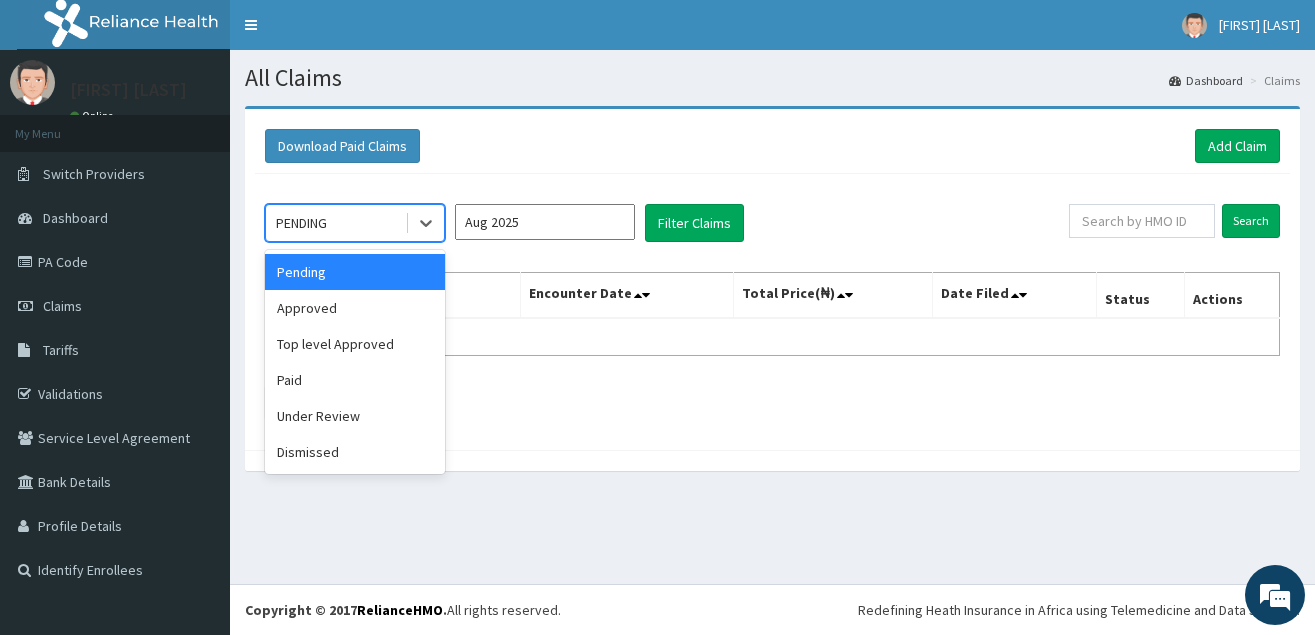 click on "PENDING" at bounding box center (335, 223) 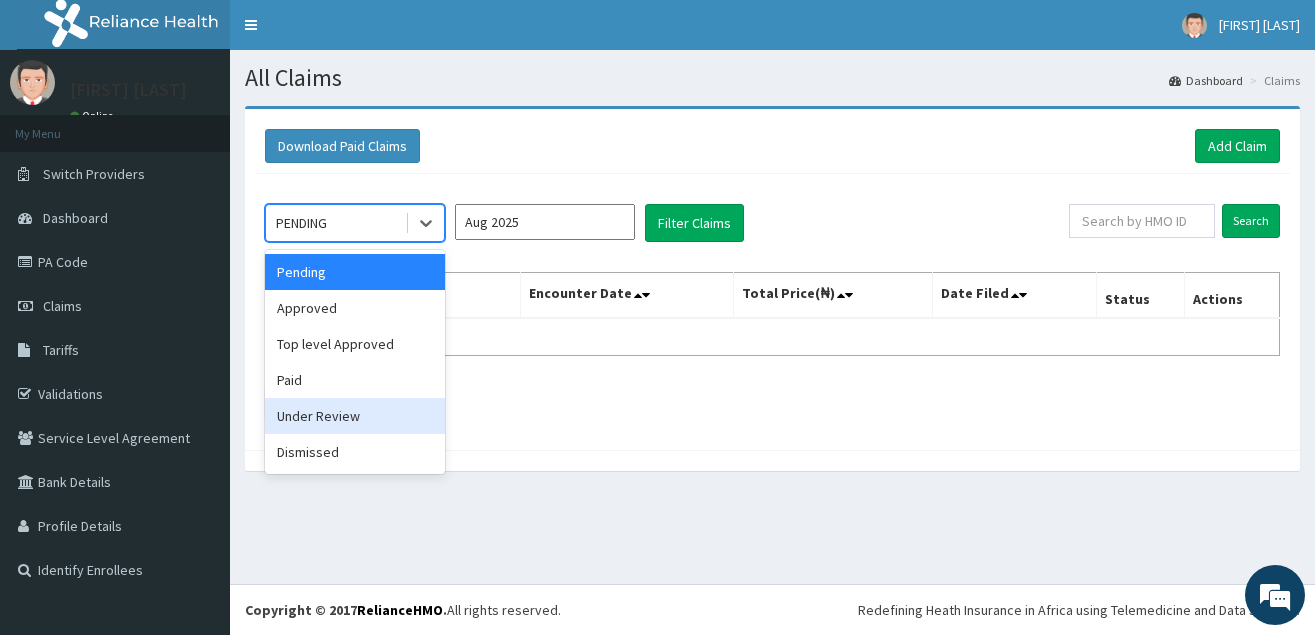 click on "Under Review" at bounding box center (355, 416) 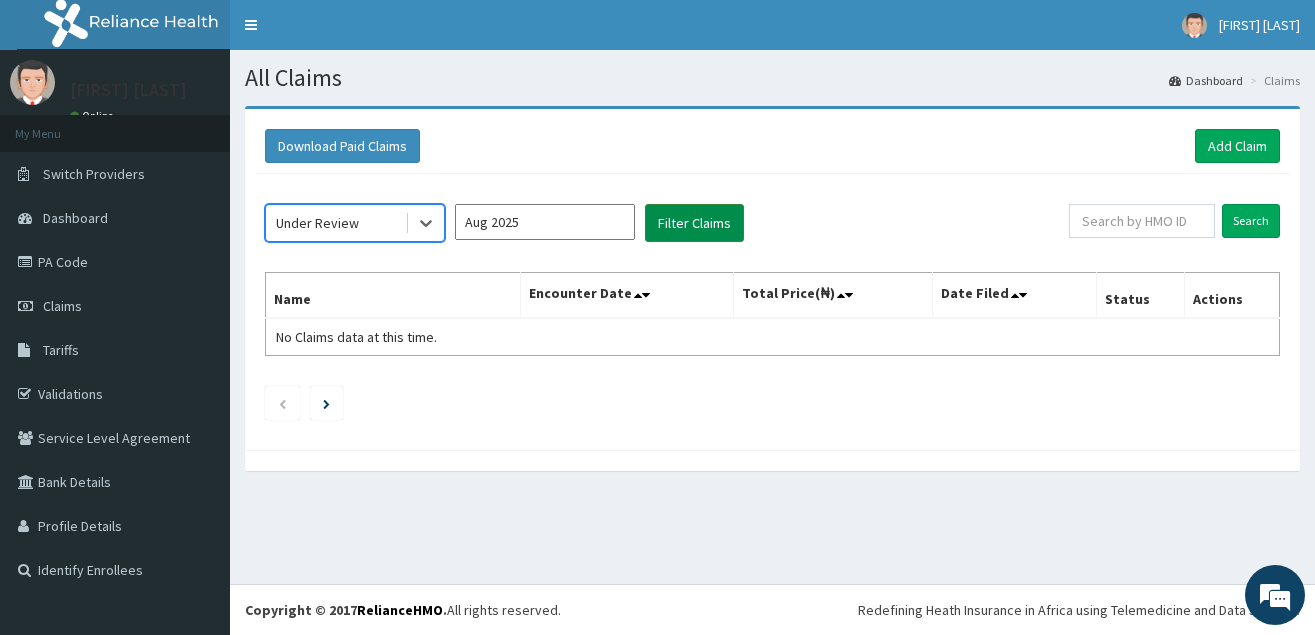 click on "Filter Claims" at bounding box center (694, 223) 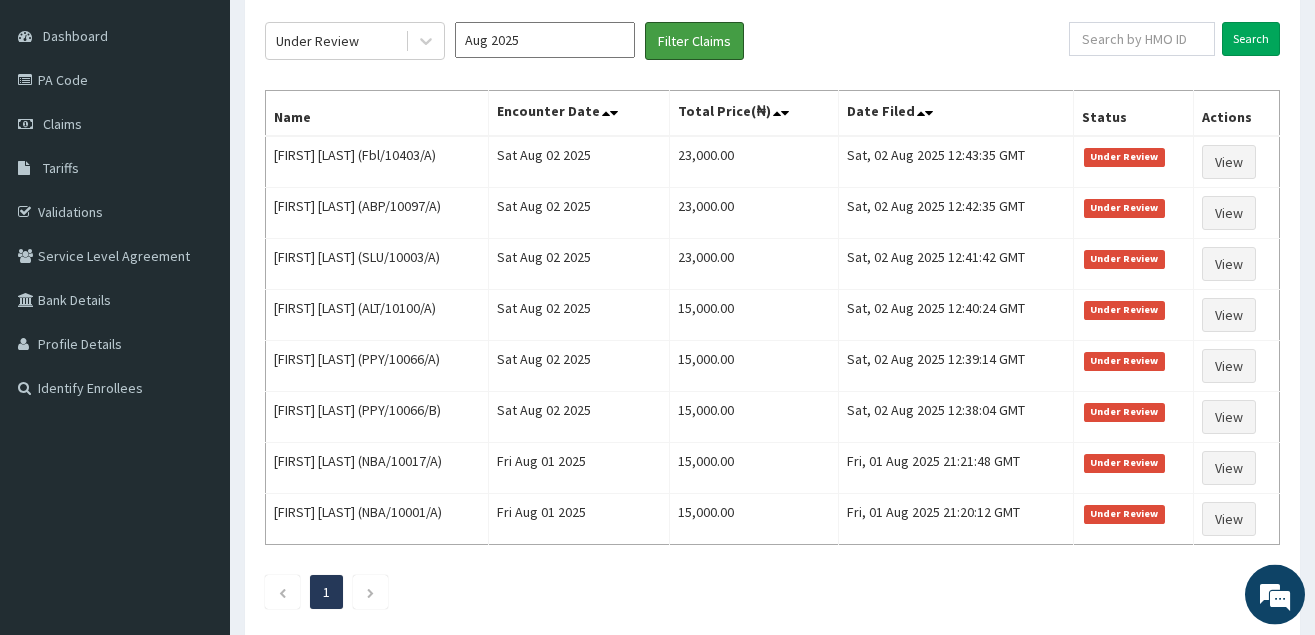 scroll, scrollTop: 181, scrollLeft: 0, axis: vertical 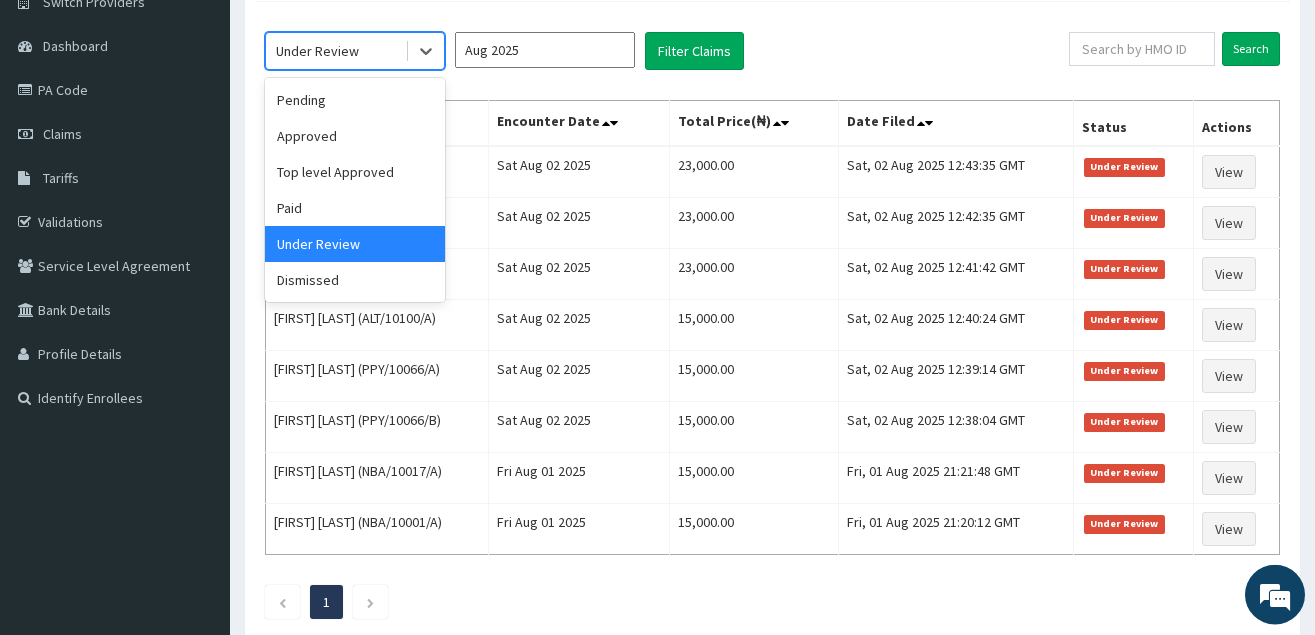 click on "Under Review" at bounding box center (317, 51) 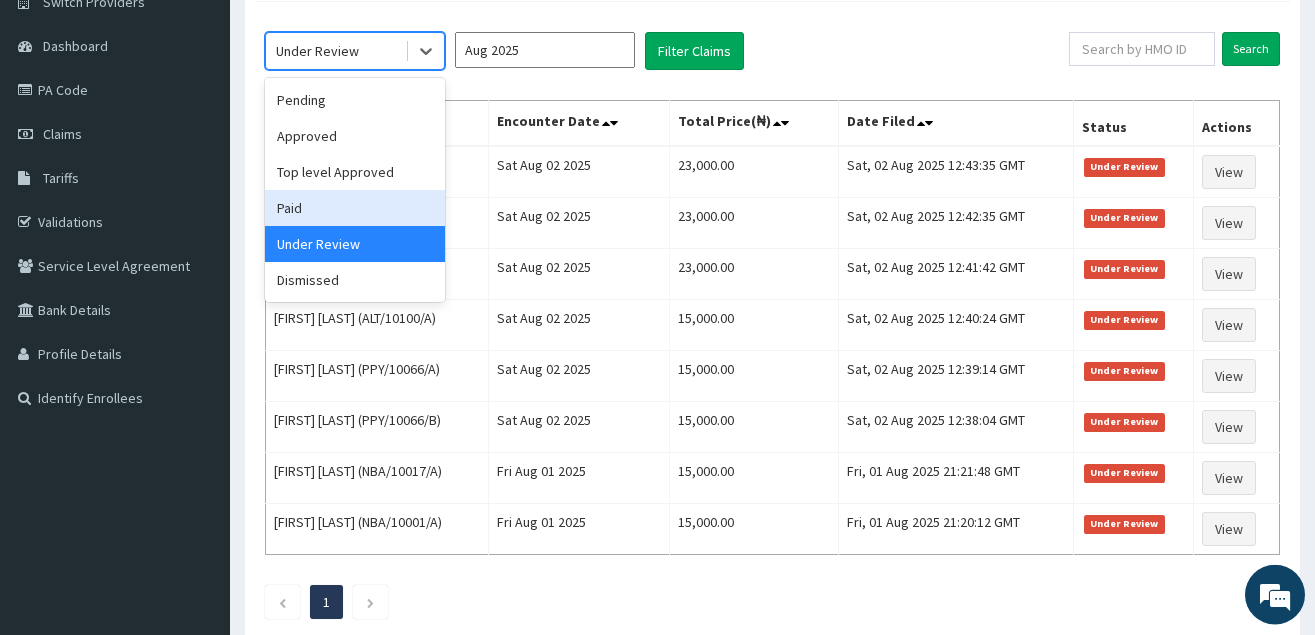 click on "Paid" at bounding box center (355, 208) 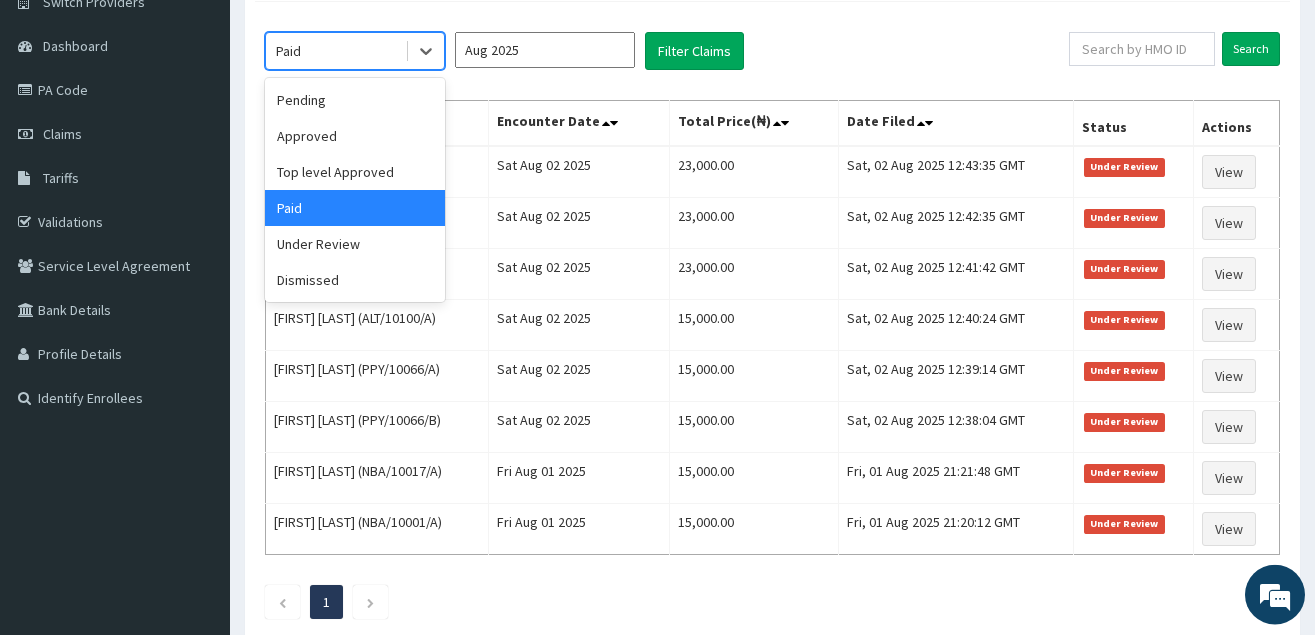 click on "Paid" at bounding box center (335, 51) 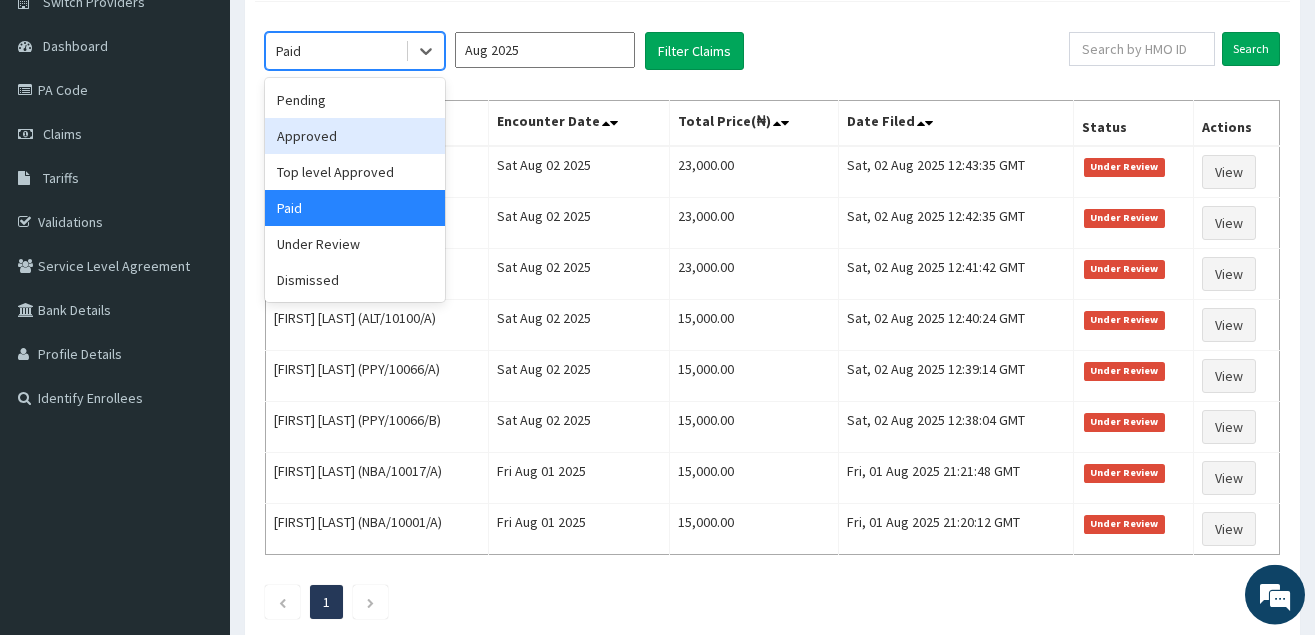click on "Approved" at bounding box center (355, 136) 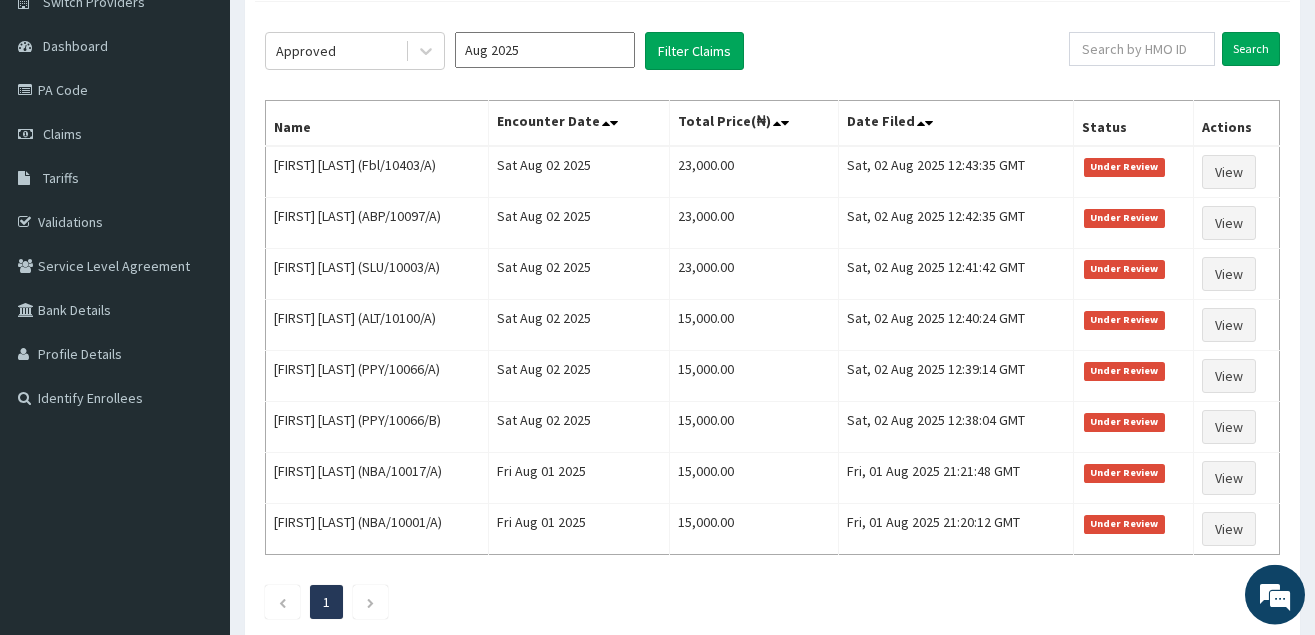 click on "Approved Aug [YEAR] Filter Claims Search Name Encounter Date Total Price(₦) Date Filed Status Actions [FIRST] [LAST] (Fbl/10403/A) Sat Aug 02 [YEAR] 23,000.00 Sat, 02 Aug [YEAR] 12:43:35 GMT Under Review View [FIRST] [LAST]  (ABP/10097/A) Sat Aug 02 [YEAR] 23,000.00 Sat, 02 Aug [YEAR] 12:42:35 GMT Under Review View [FIRST]   [LAST] (SLU/10003/A) Sat Aug 02 [YEAR] 23,000.00 Sat, 02 Aug [YEAR] 12:41:42 GMT Under Review View [FIRST] [LAST] (ALT/10100/A) Sat Aug 02 [YEAR] 15,000.00 Sat, 02 Aug [YEAR] 12:40:24 GMT Under Review View [FIRST] [LAST] (PPY/10066/A) Sat Aug 02 [YEAR] 15,000.00 Sat, 02 Aug [YEAR] 12:39:14 GMT Under Review View [FIRST] [LAST] (PPY/10066/B) Sat Aug 02 [YEAR] 15,000.00 Sat, 02 Aug [YEAR] 12:38:04 GMT Under Review View [FIRST] [LAST] (NBA/10017/A) Fri Aug 01 [YEAR] 15,000.00 Fri, 01 Aug [YEAR] 21:21:48 GMT Under Review View [FIRST] [LAST] (NBA/10001/A) Fri Aug 01 [YEAR] 15,000.00 Fri, 01 Aug [YEAR] 21:20:12 GMT Under Review View 1" 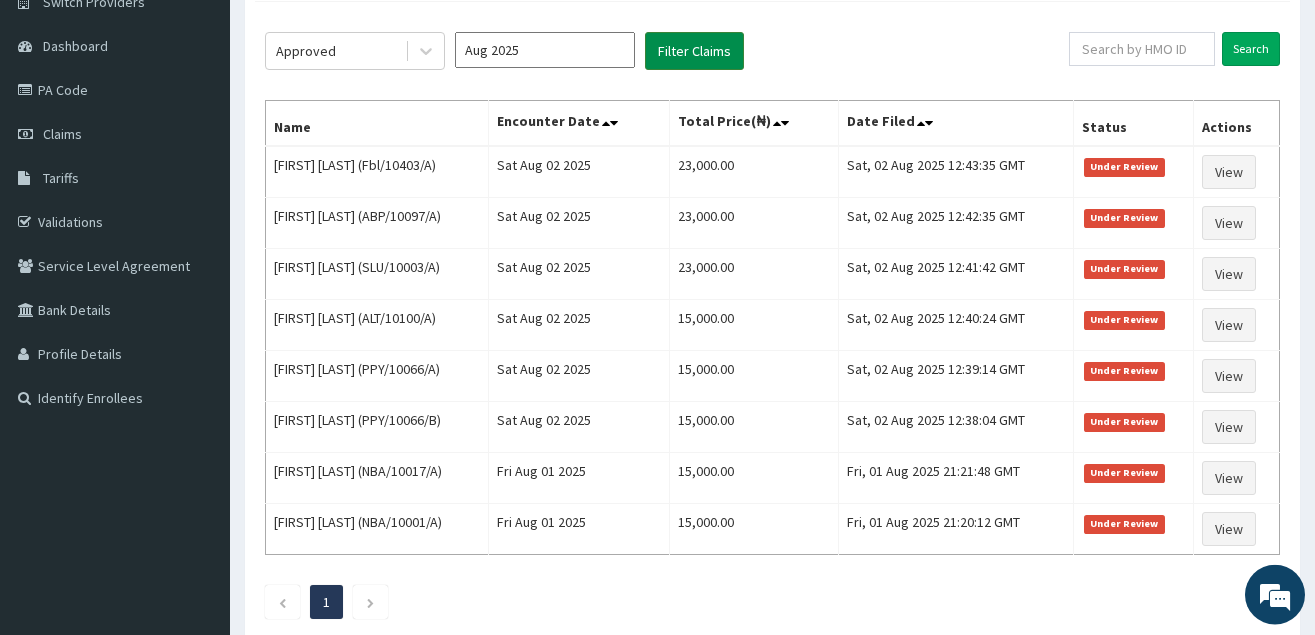click on "Filter Claims" at bounding box center (694, 51) 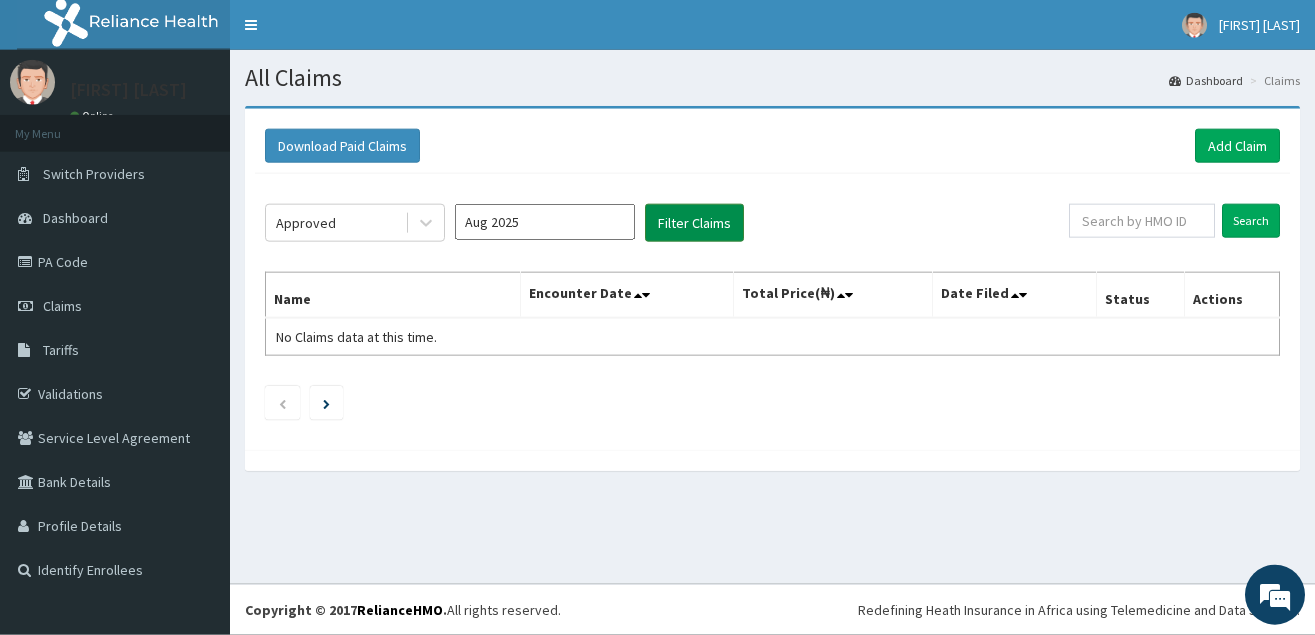 scroll, scrollTop: 0, scrollLeft: 0, axis: both 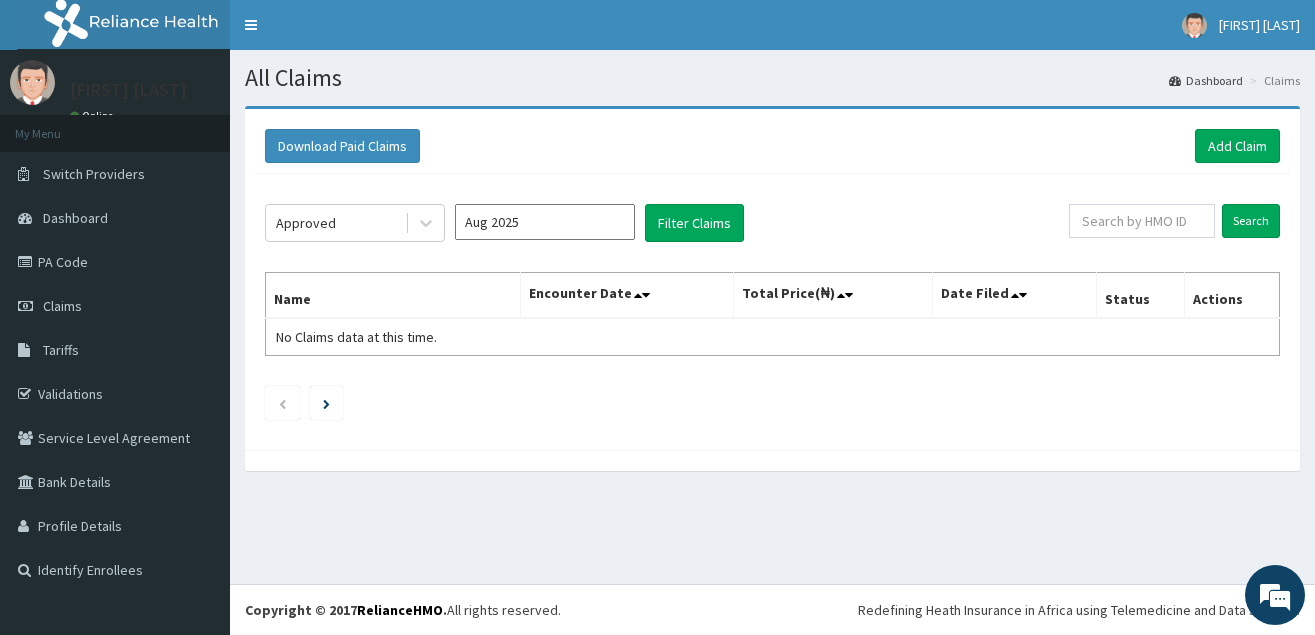 click on "Aug 2025" at bounding box center (545, 222) 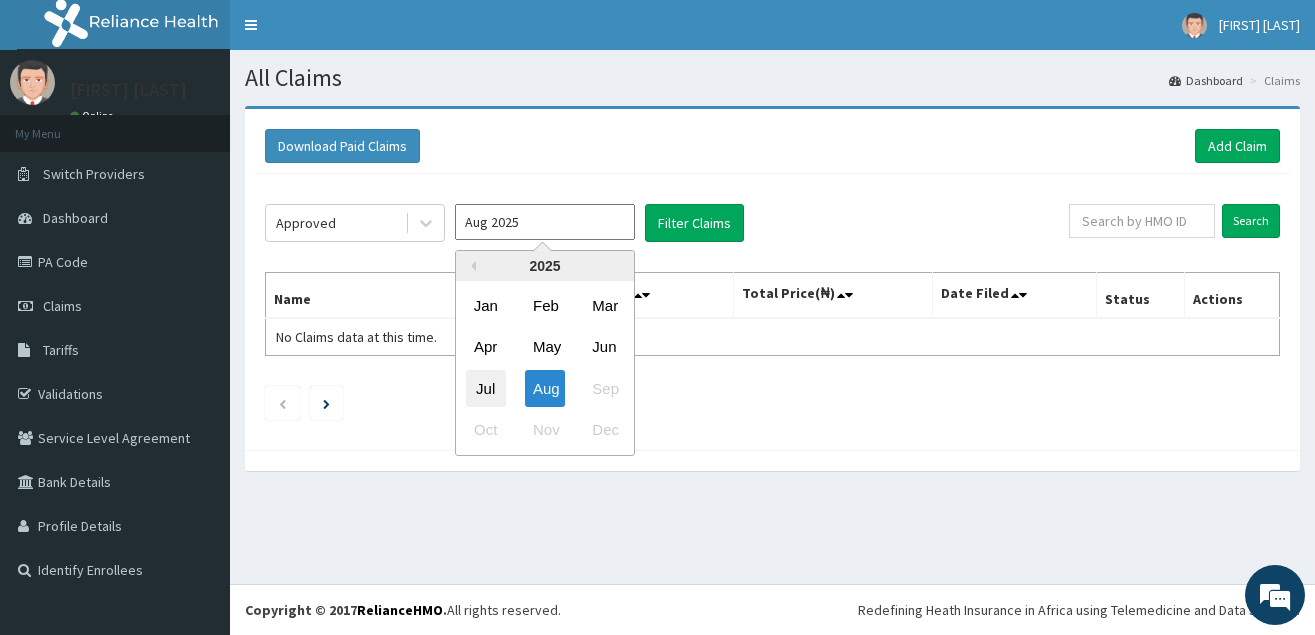 click on "Jul" at bounding box center (486, 388) 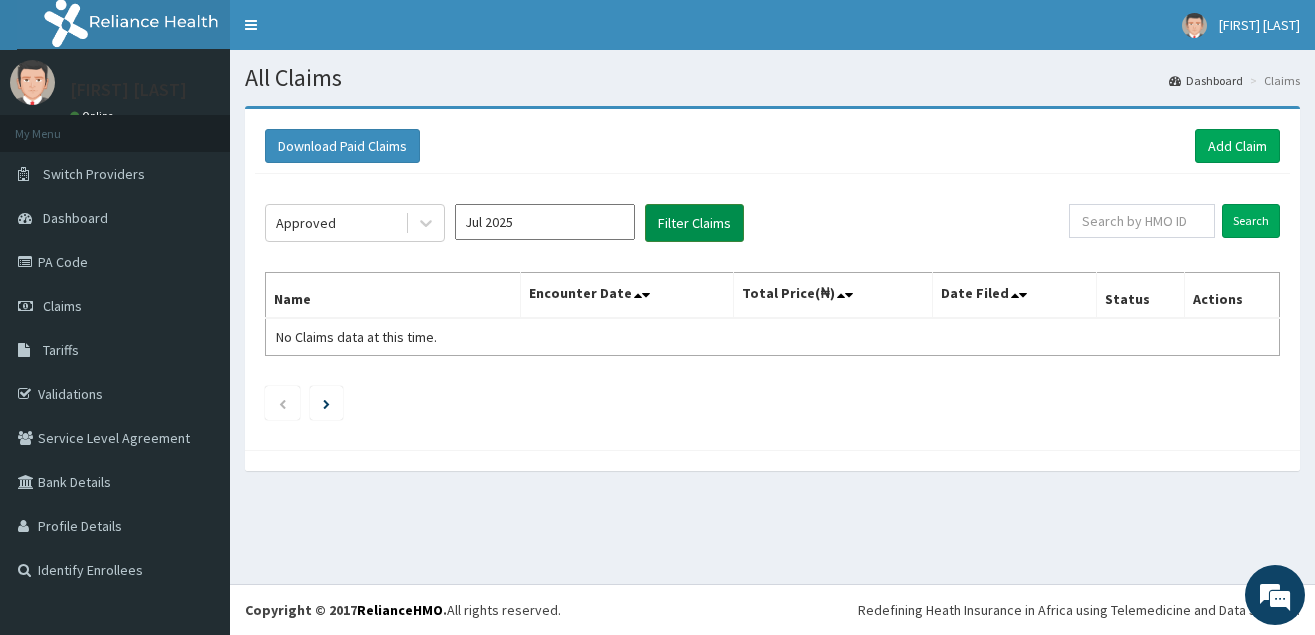 click on "Filter Claims" at bounding box center (694, 223) 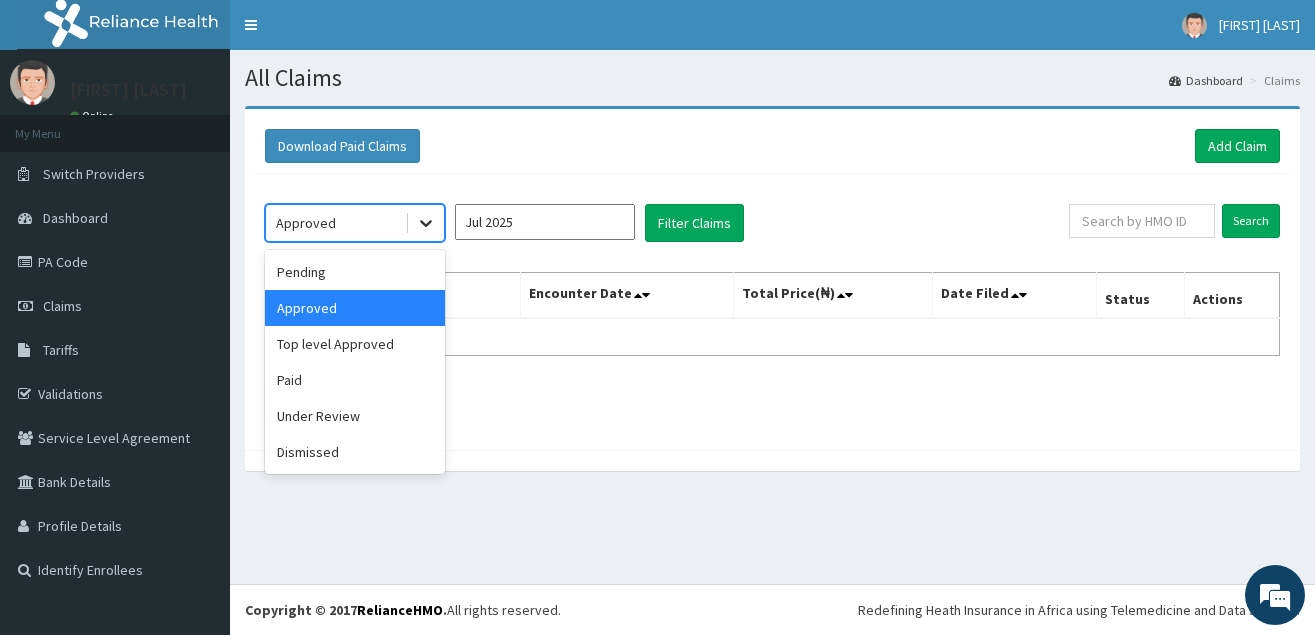 click 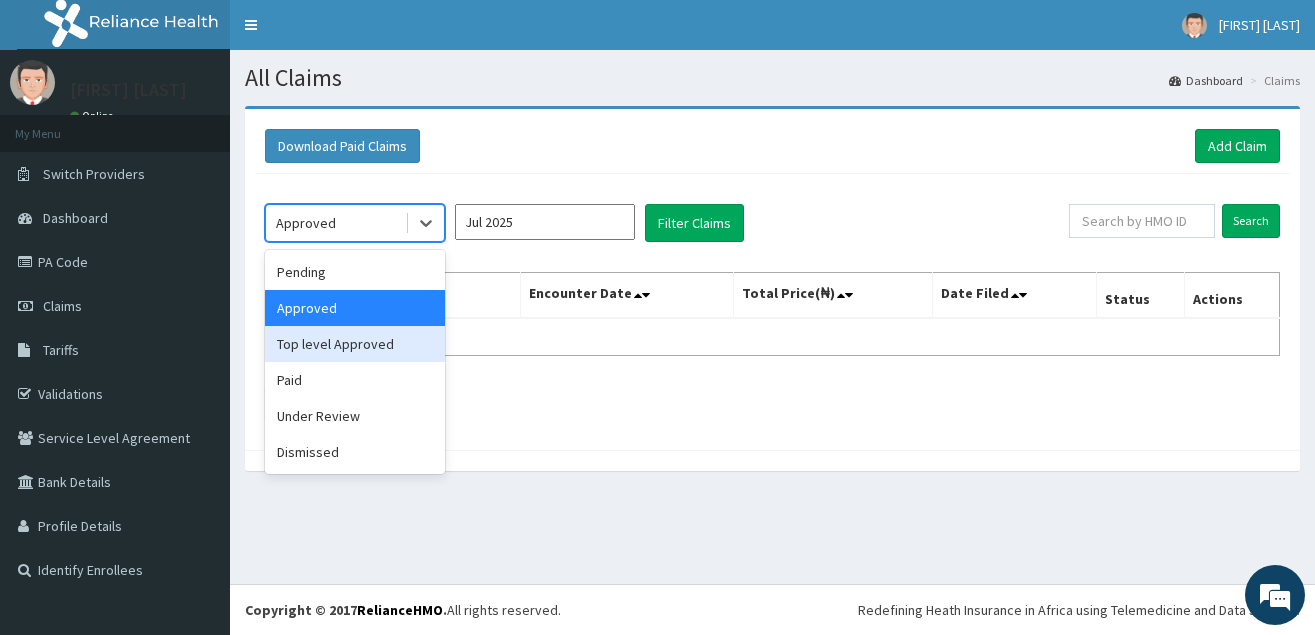 click on "Top level Approved" at bounding box center (355, 344) 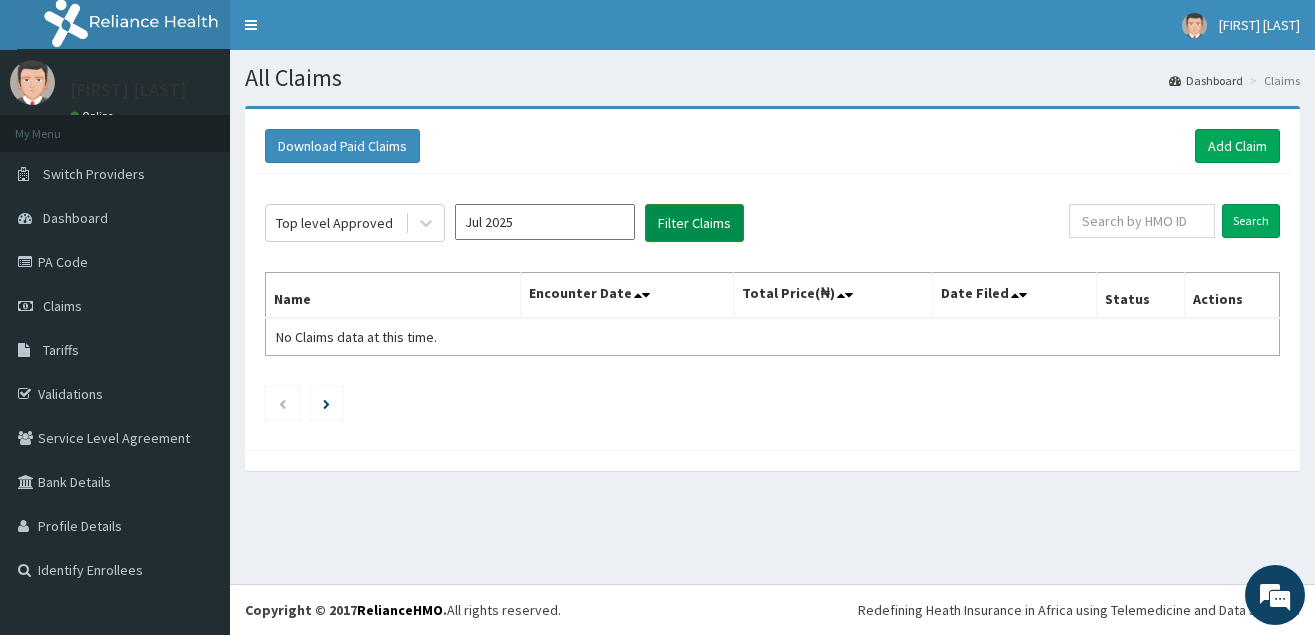 click on "Filter Claims" at bounding box center (694, 223) 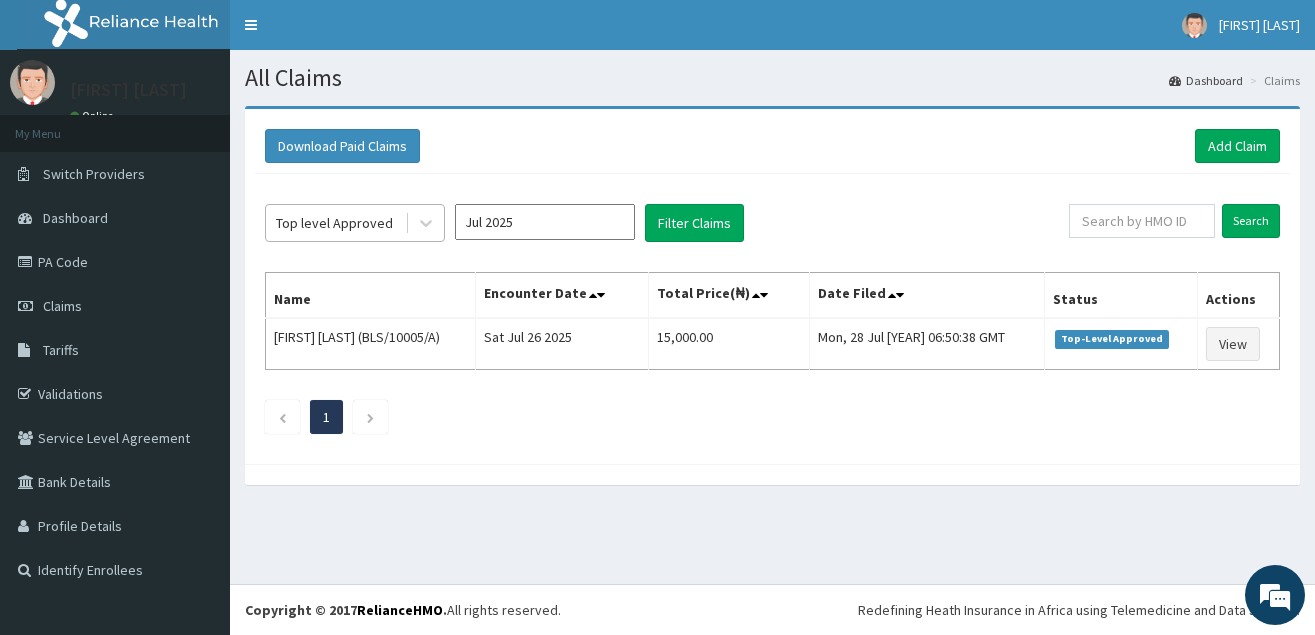 click on "Top level Approved" at bounding box center (335, 223) 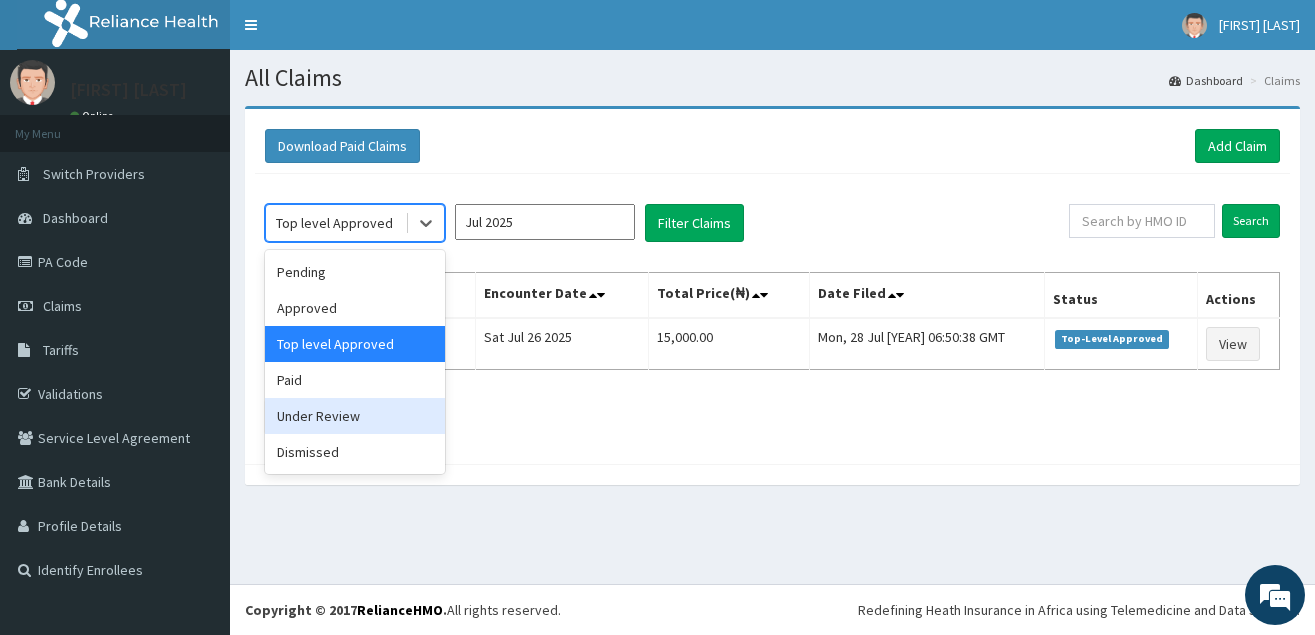click on "Under Review" at bounding box center (355, 416) 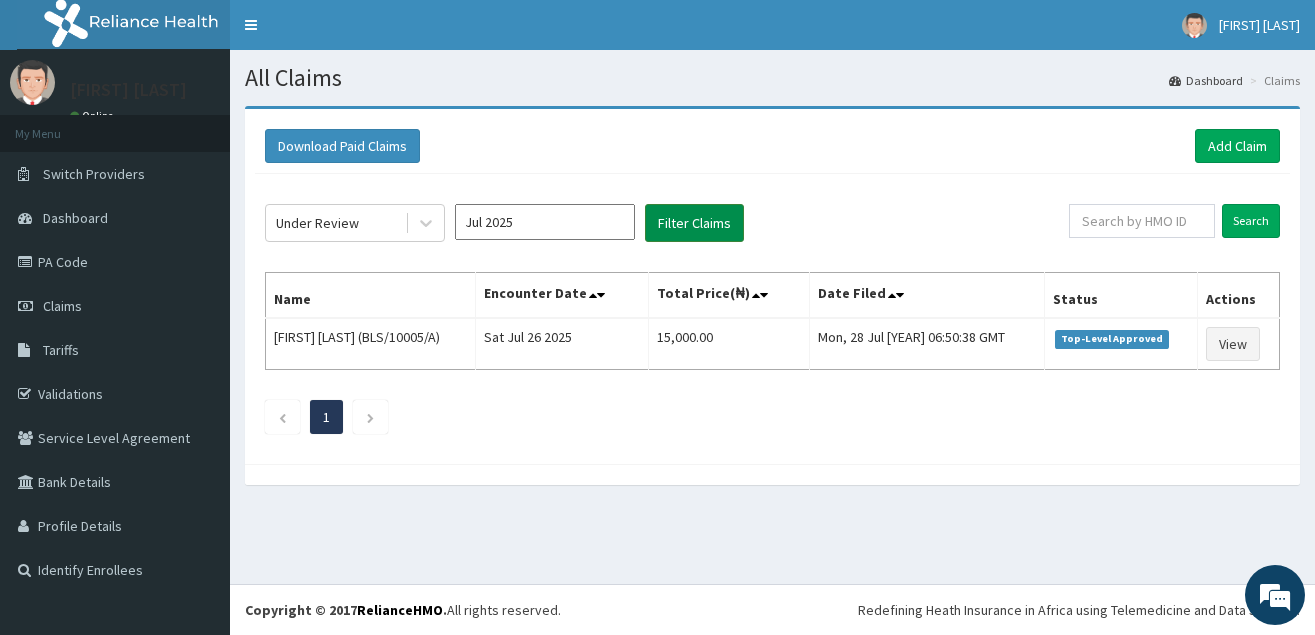 click on "Filter Claims" at bounding box center [694, 223] 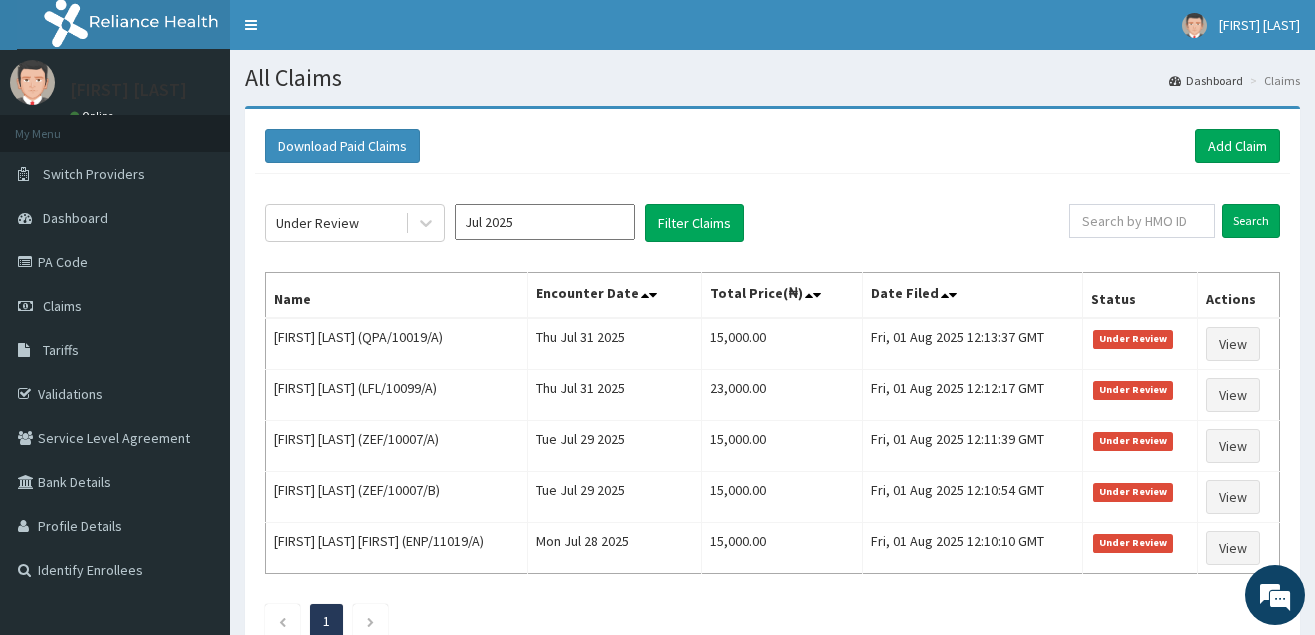 click on "Download Paid Claims Add Claim" at bounding box center (772, 146) 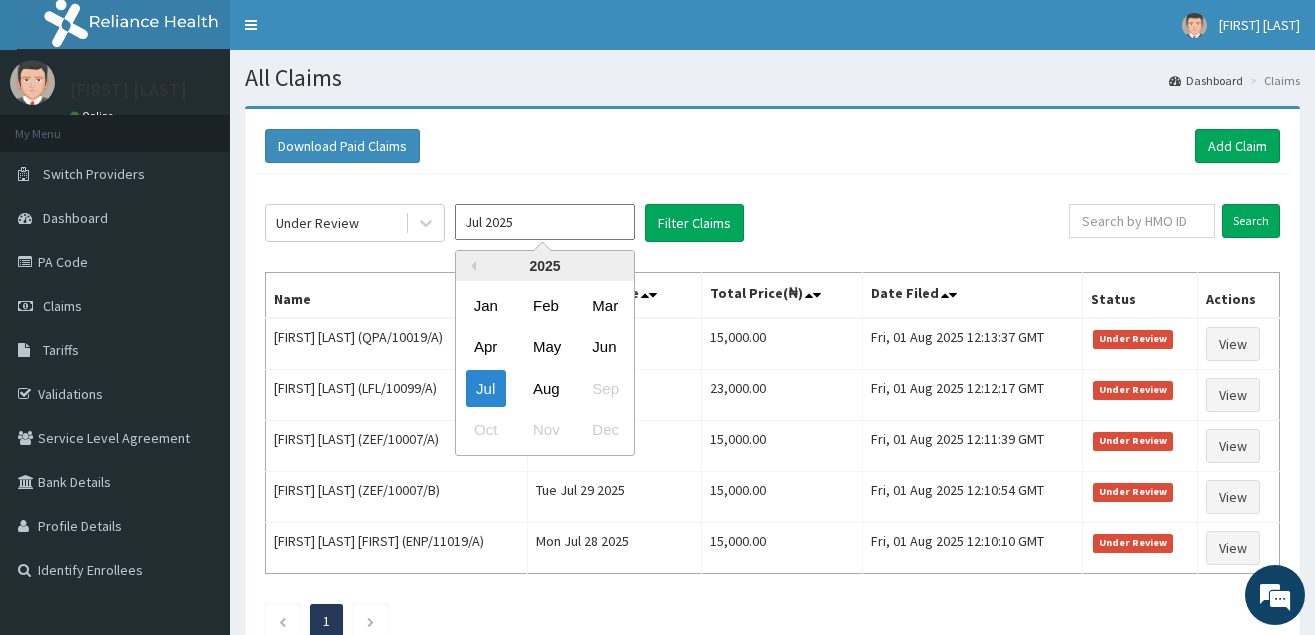 click on "Jul 2025" at bounding box center [545, 222] 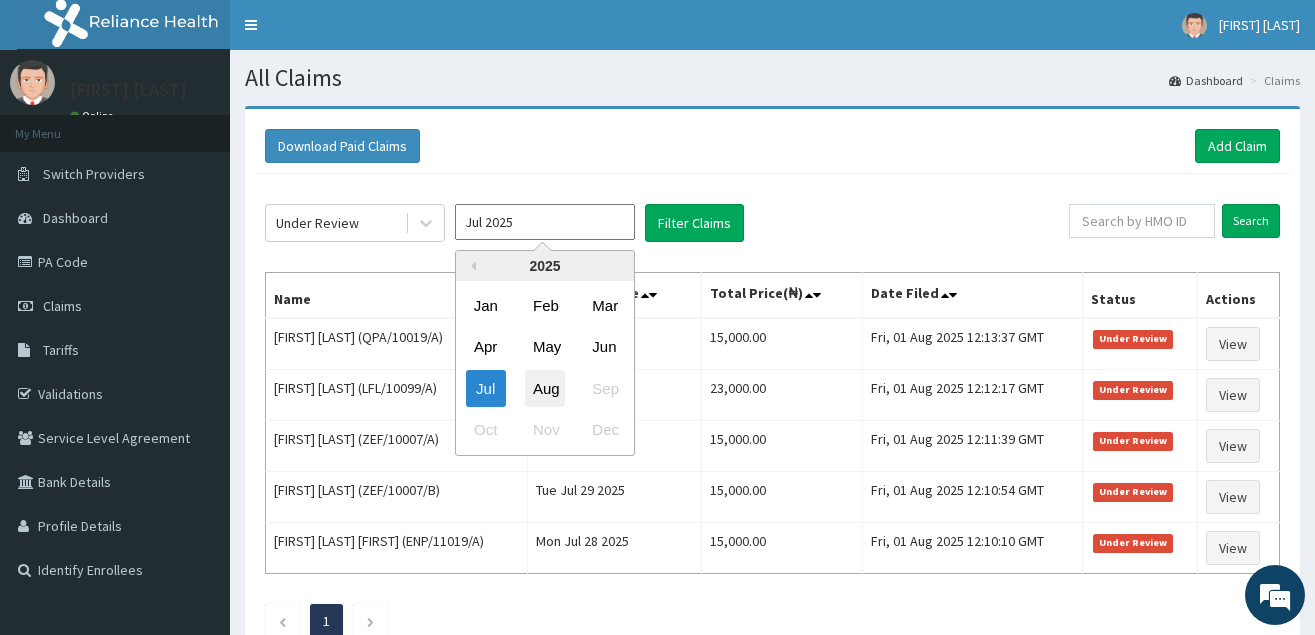 click on "Aug" at bounding box center [545, 388] 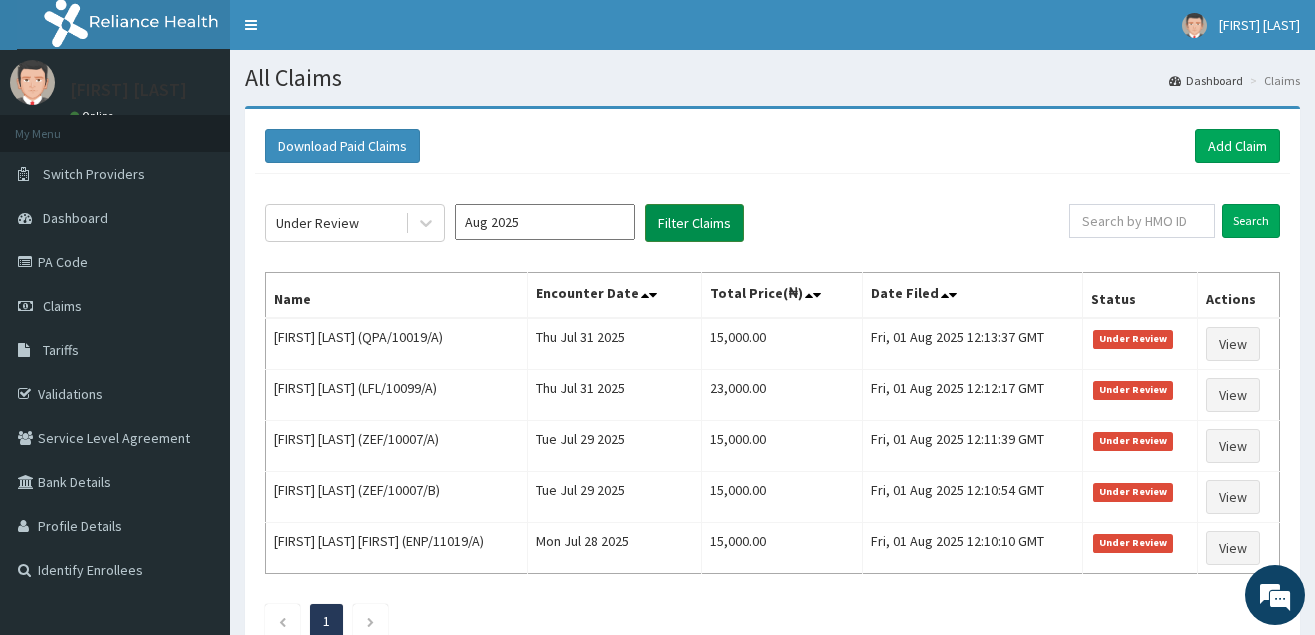 click on "Filter Claims" at bounding box center [694, 223] 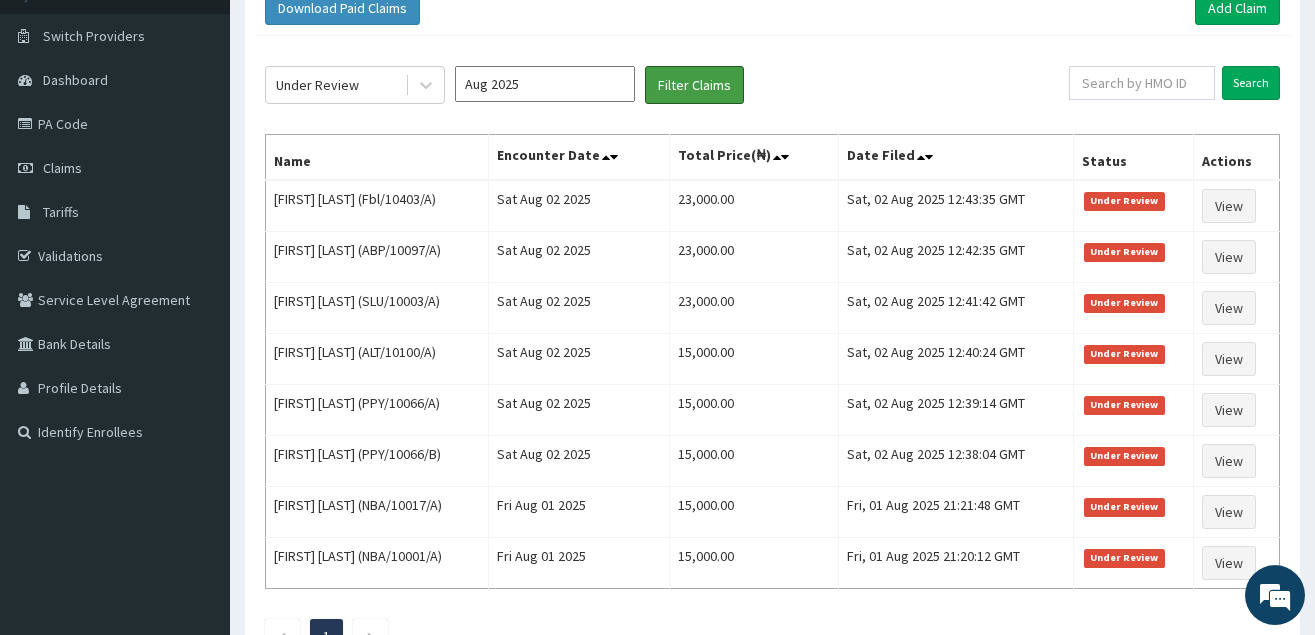 scroll, scrollTop: 132, scrollLeft: 0, axis: vertical 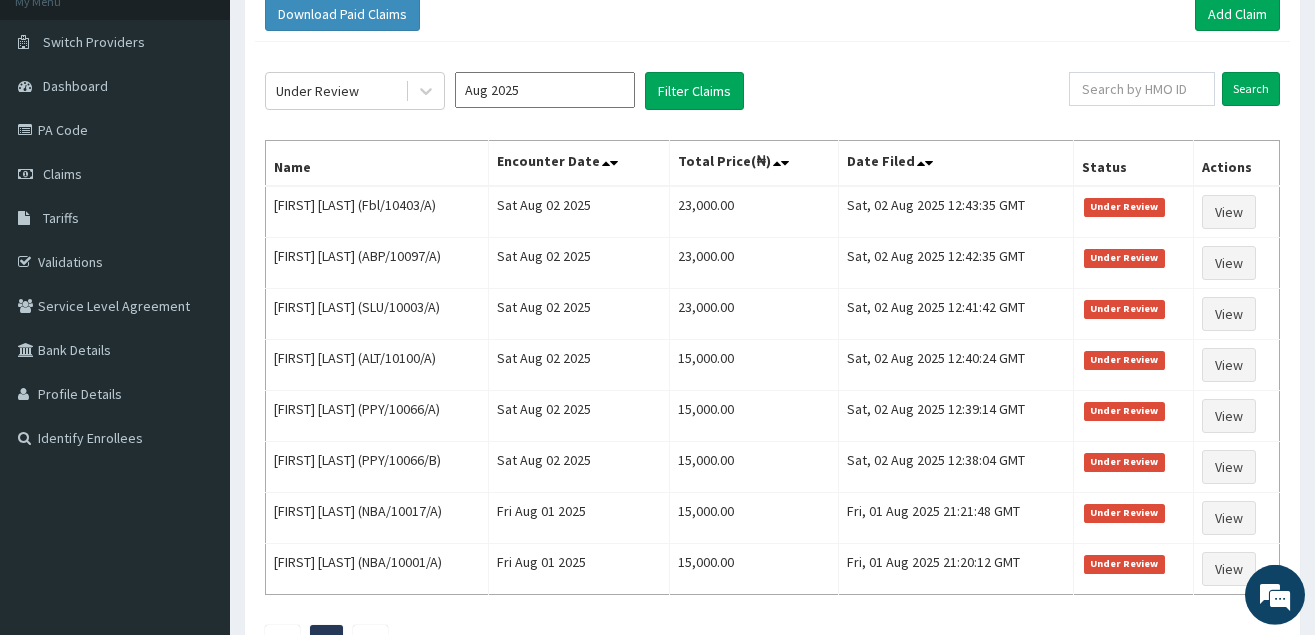 click on "Under Review Aug [YEAR] Filter Claims" at bounding box center [667, 91] 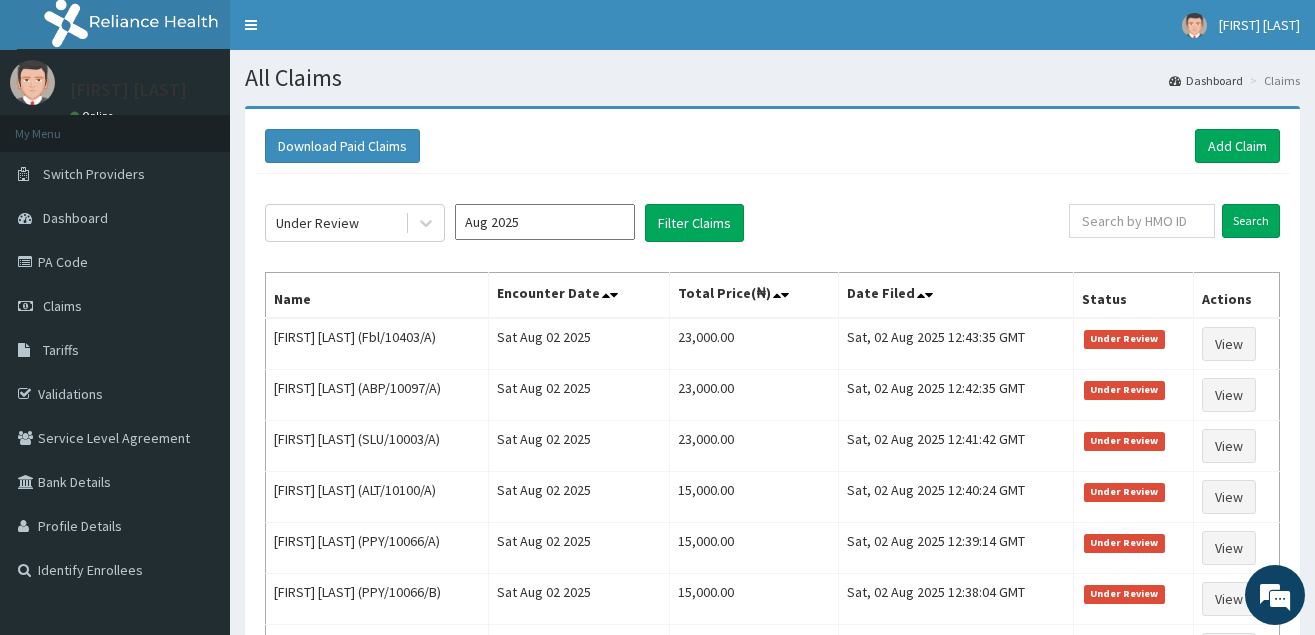 click on "Under Review Aug [YEAR] Filter Claims Search Name Encounter Date Total Price(₦) Date Filed Status Actions [FIRST] [LAST] (Fbl/10403/A) Sat Aug 02 [YEAR] 23,000.00 Sat, 02 Aug [YEAR] 12:43:35 GMT Under Review View [FIRST] [LAST]  (ABP/10097/A) Sat Aug 02 [YEAR] 23,000.00 Sat, 02 Aug [YEAR] 12:42:35 GMT Under Review View [FIRST]   [LAST] (SLU/10003/A) Sat Aug 02 [YEAR] 23,000.00 Sat, 02 Aug [YEAR] 12:41:42 GMT Under Review View [FIRST] [LAST] (ALT/10100/A) Sat Aug 02 [YEAR] 15,000.00 Sat, 02 Aug [YEAR] 12:40:24 GMT Under Review View [FIRST] [LAST] (PPY/10066/A) Sat Aug 02 [YEAR] 15,000.00 Sat, 02 Aug [YEAR] 12:39:14 GMT Under Review View [FIRST] [LAST] (PPY/10066/B) Sat Aug 02 [YEAR] 15,000.00 Sat, 02 Aug [YEAR] 12:38:04 GMT Under Review View [FIRST] [LAST] (NBA/10017/A) Fri Aug 01 [YEAR] 15,000.00 Fri, 01 Aug [YEAR] 21:21:48 GMT Under Review View [FIRST] [LAST] (NBA/10001/A) Fri Aug 01 [YEAR] 15,000.00 Fri, 01 Aug [YEAR] 21:20:12 GMT Under Review View 1" 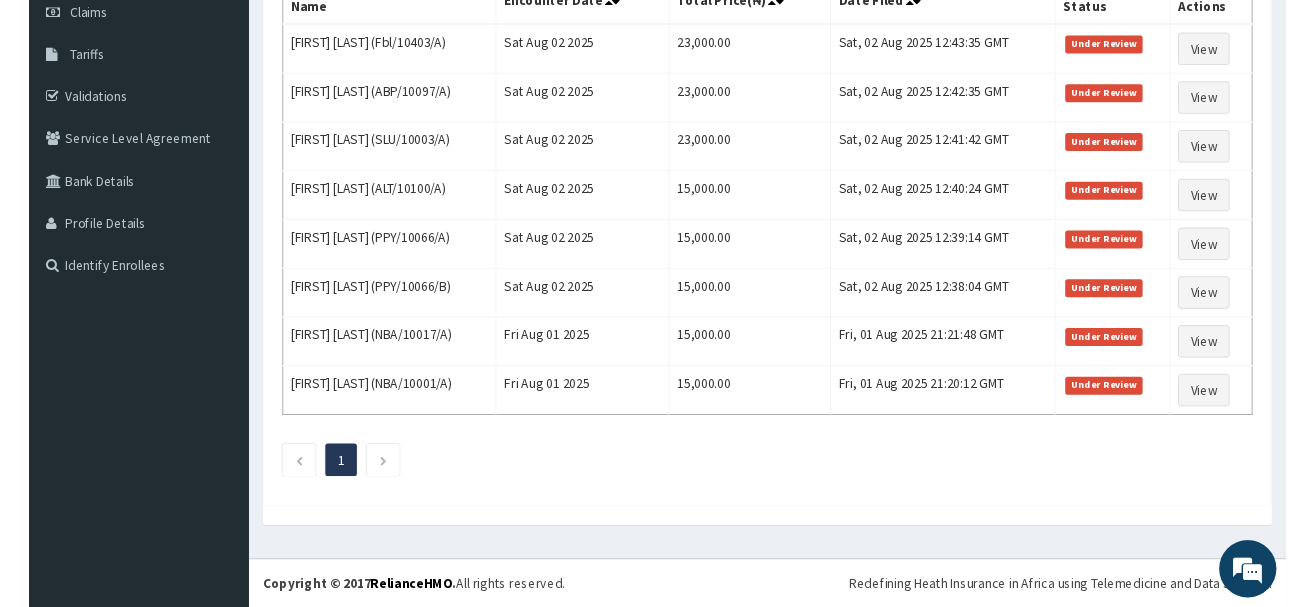 scroll, scrollTop: 0, scrollLeft: 0, axis: both 